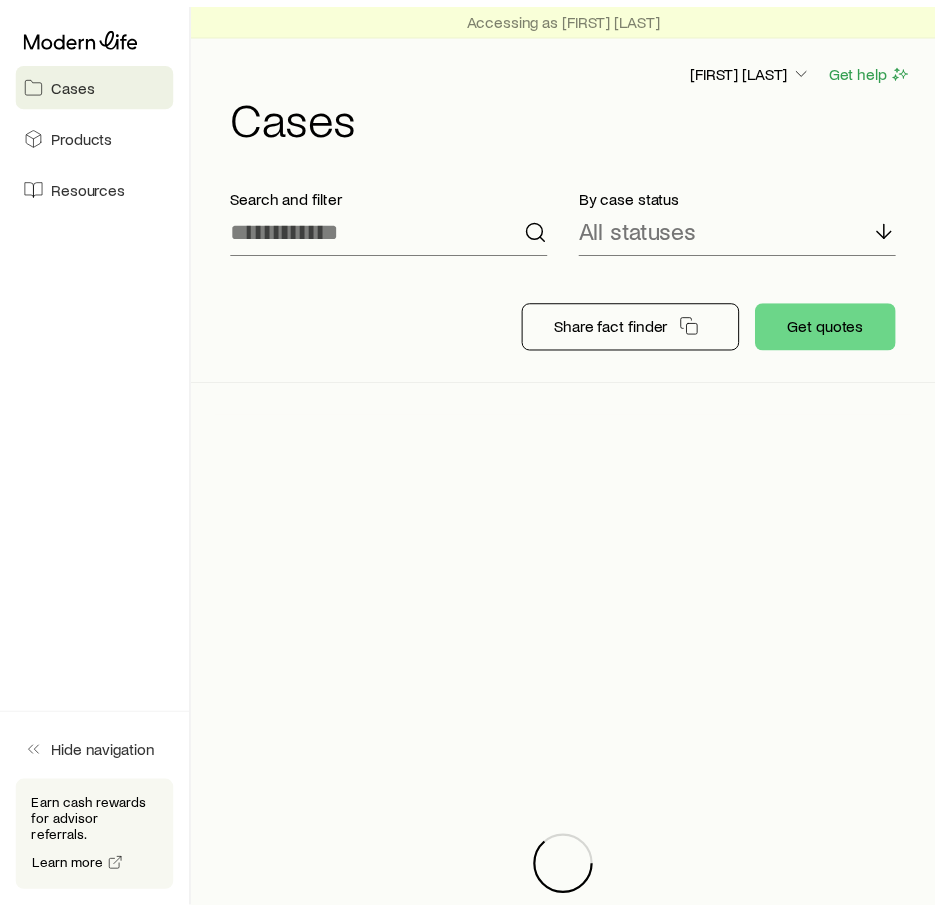 scroll, scrollTop: 0, scrollLeft: 0, axis: both 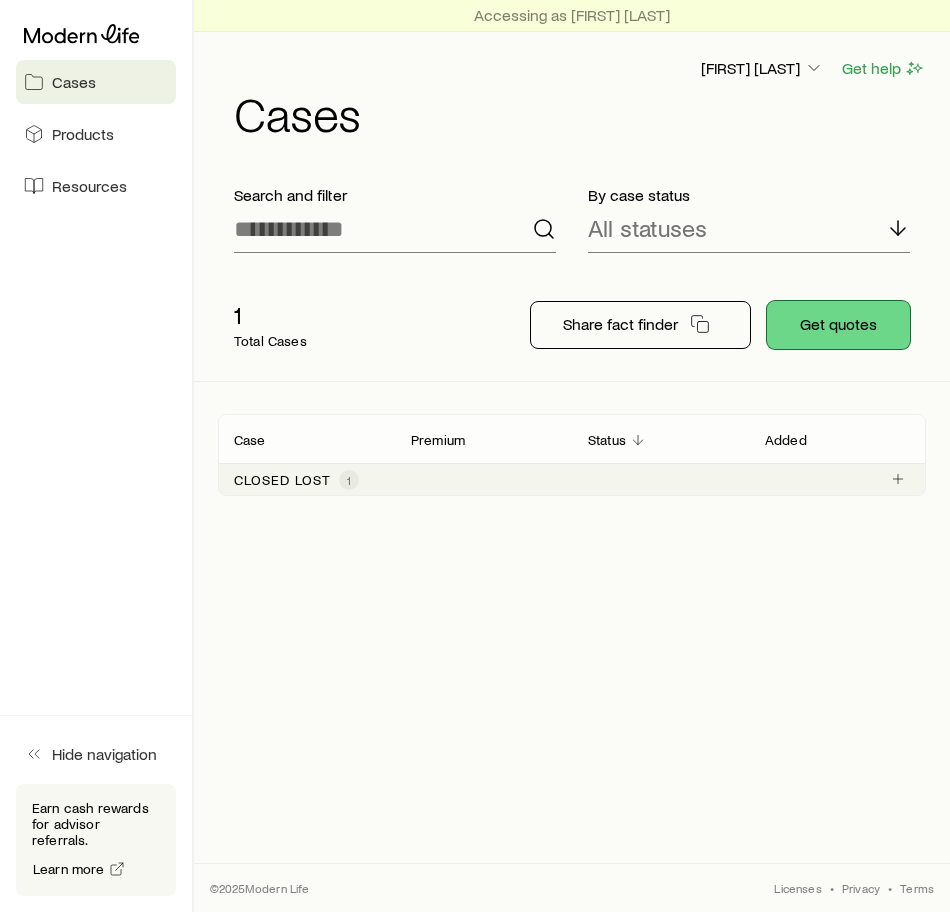 click on "Get quotes" at bounding box center [838, 325] 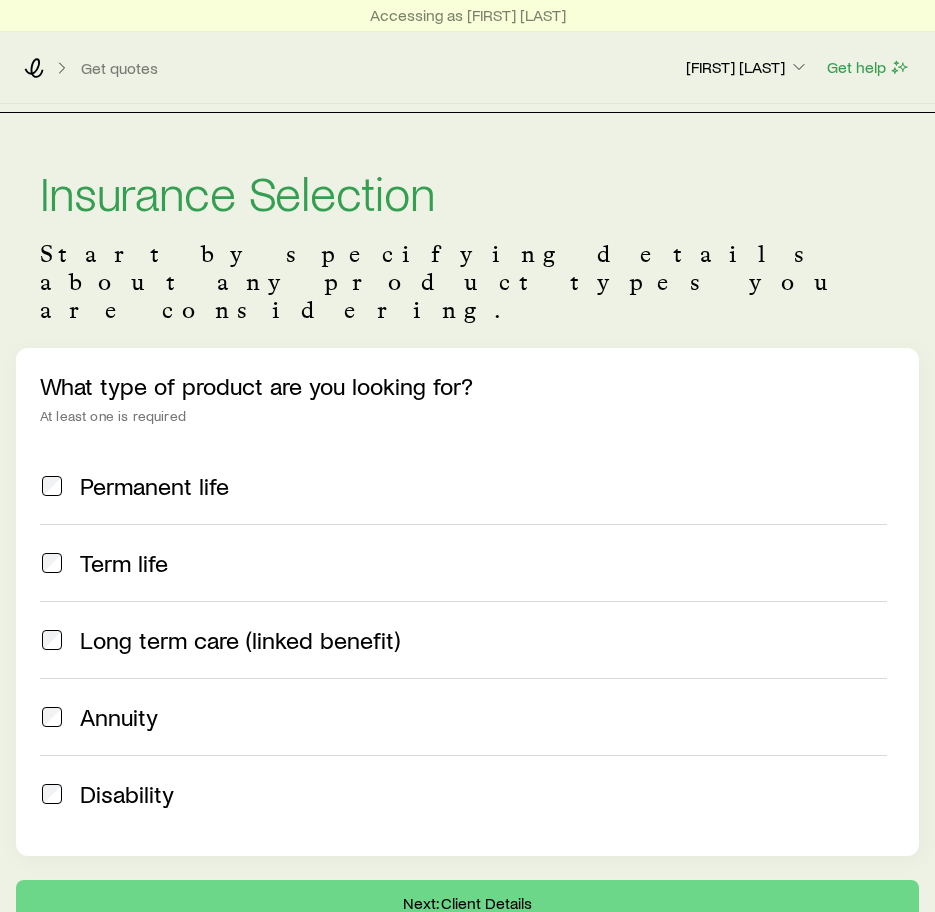 click on "Term life" at bounding box center (463, 563) 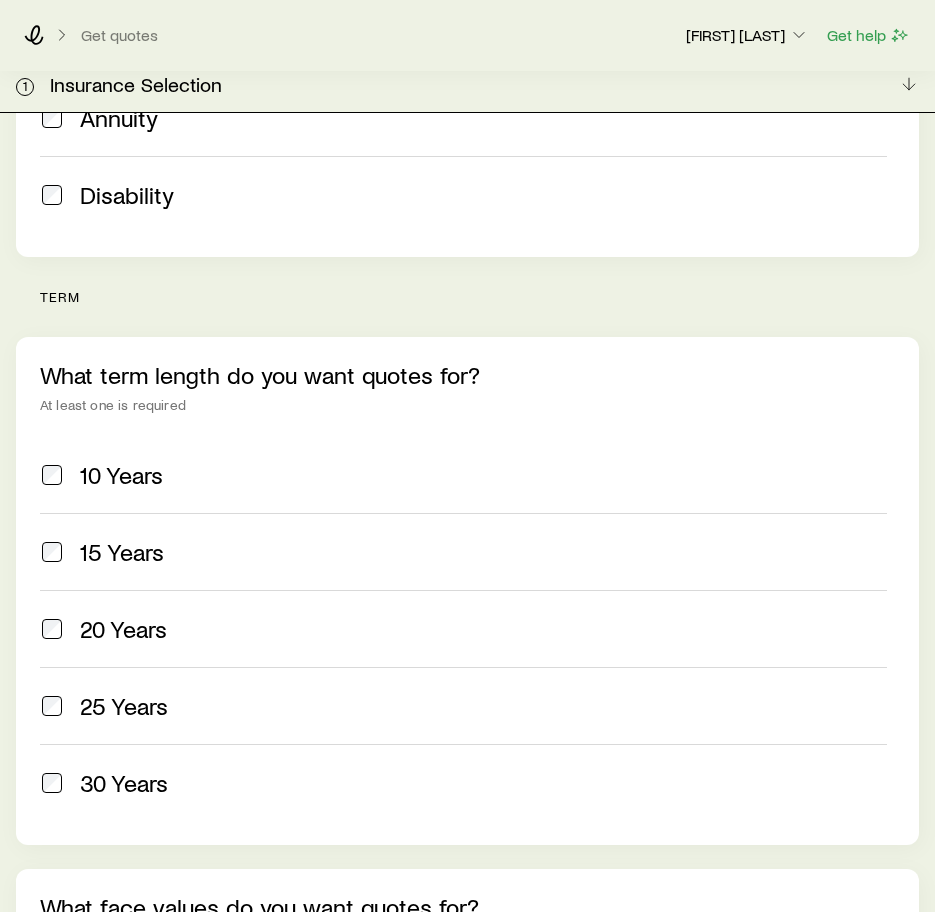 scroll, scrollTop: 600, scrollLeft: 0, axis: vertical 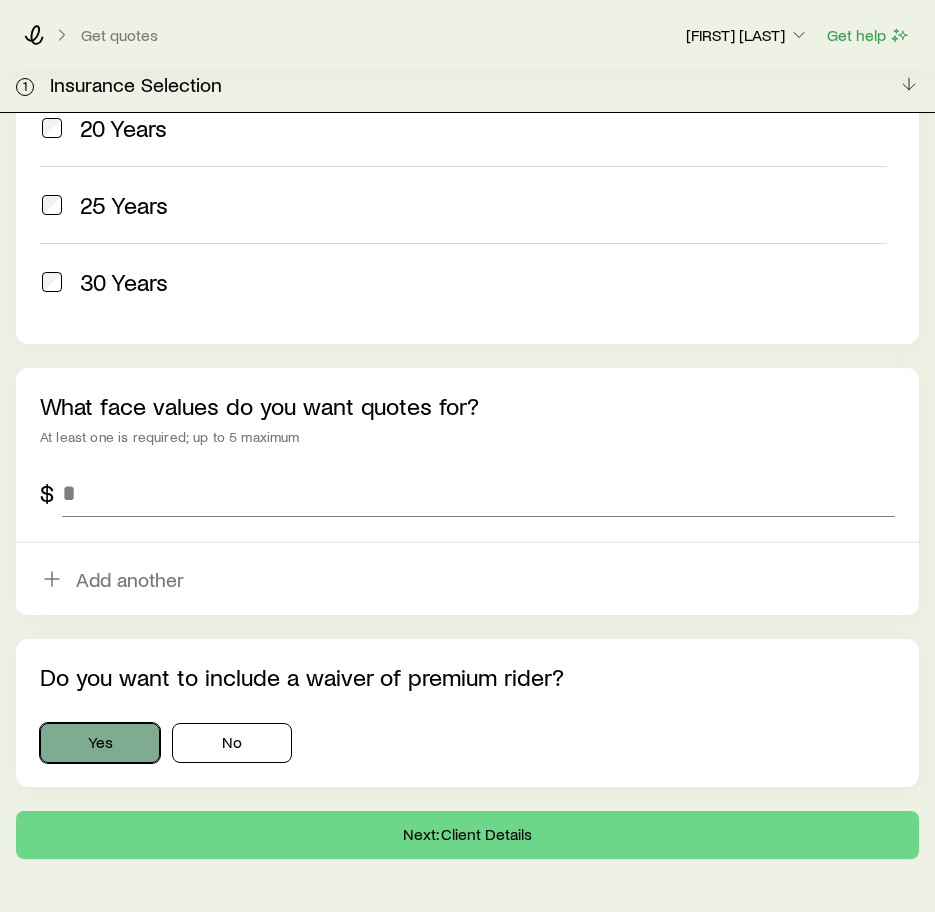 click on "Yes" at bounding box center (100, 743) 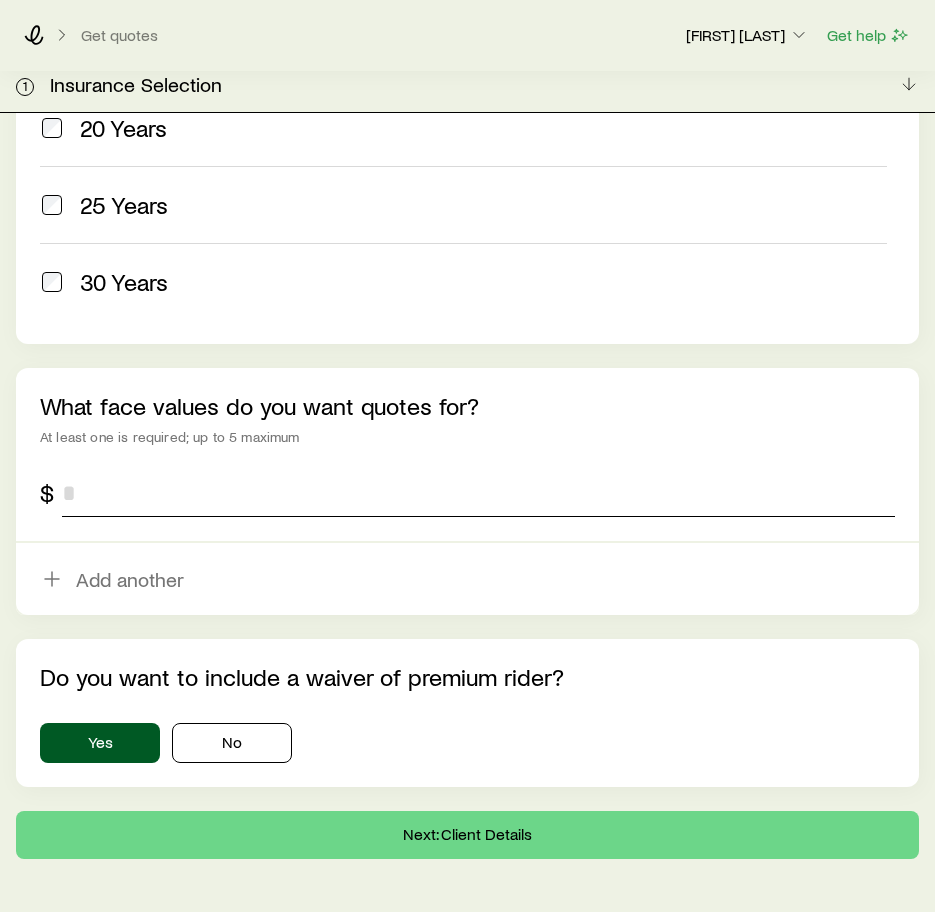 click at bounding box center (478, 493) 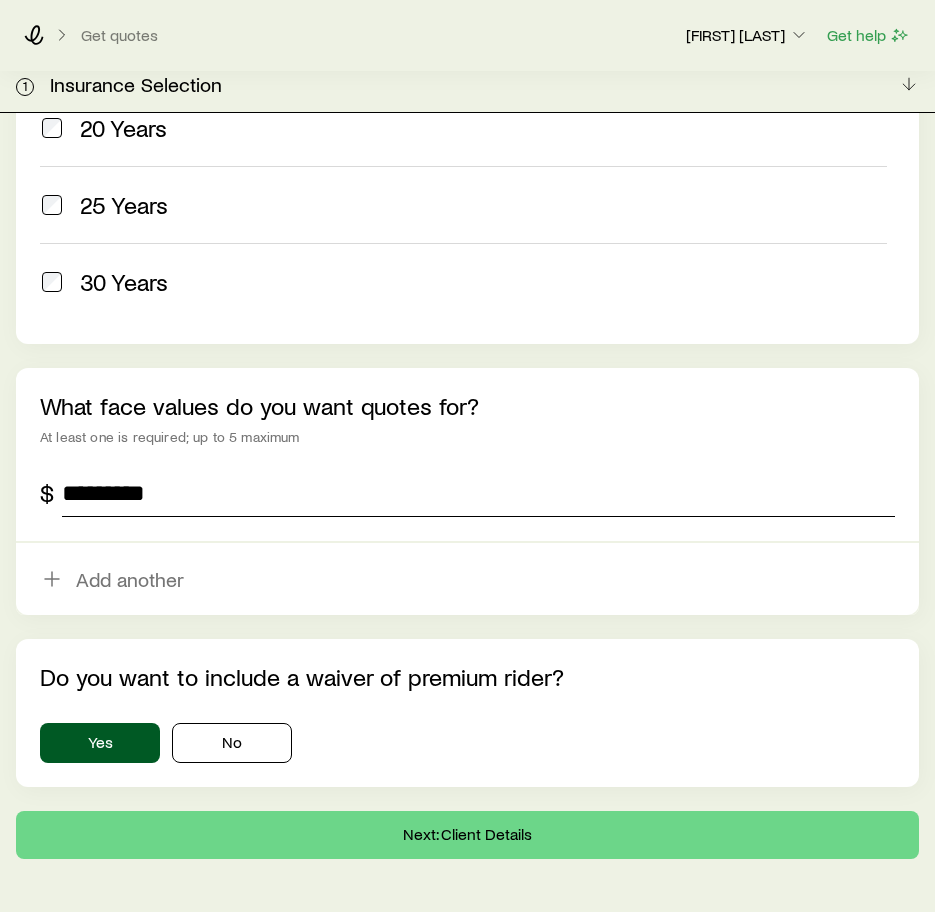 type on "*********" 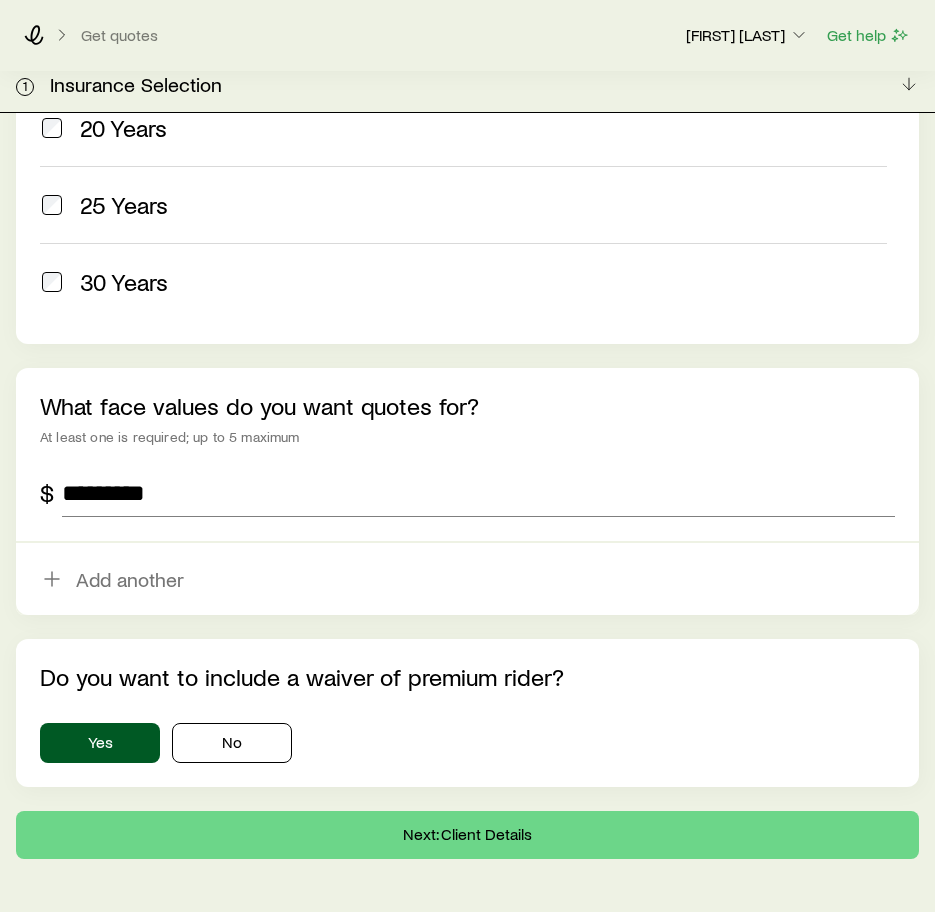 click on "What term length do you want quotes for? At least one is required 10 Years 15 Years 20 Years 25 Years 30 Years What face values do you want quotes for? At least one is required; up to 5 maximum $ ********* Add another Do you want to include a waiver of premium rider? Yes No" at bounding box center (467, 311) 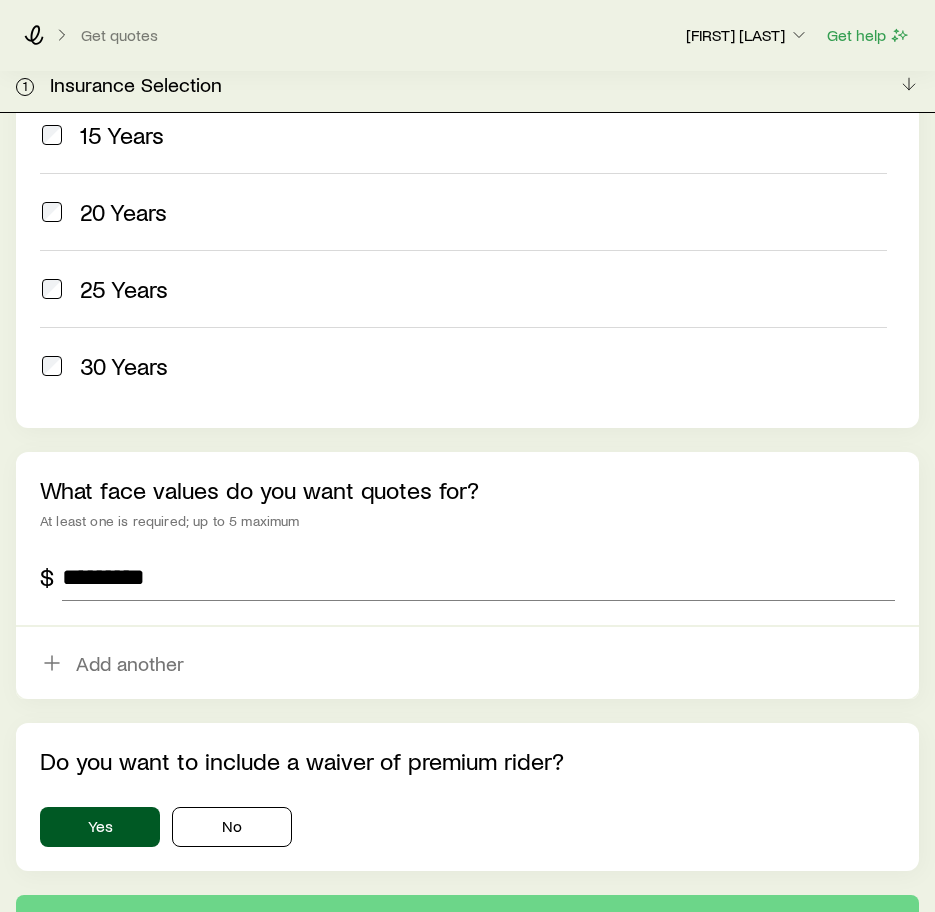 scroll, scrollTop: 1104, scrollLeft: 0, axis: vertical 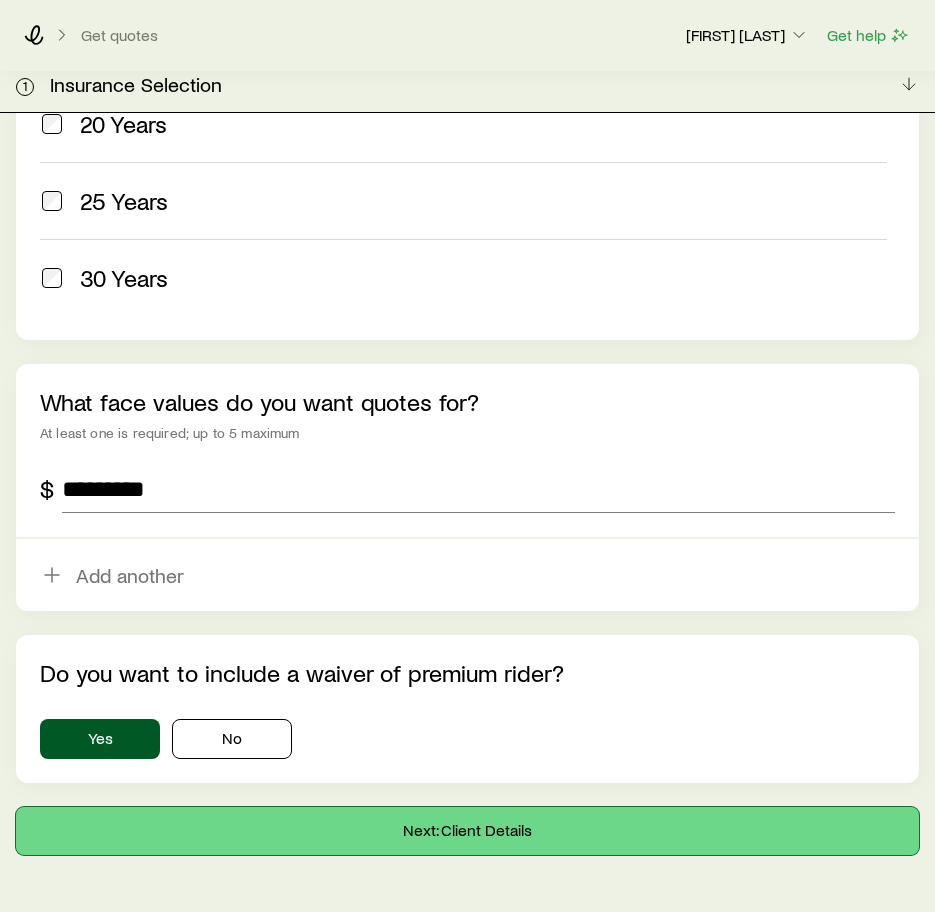 click on "Next: Client Details" at bounding box center (467, 831) 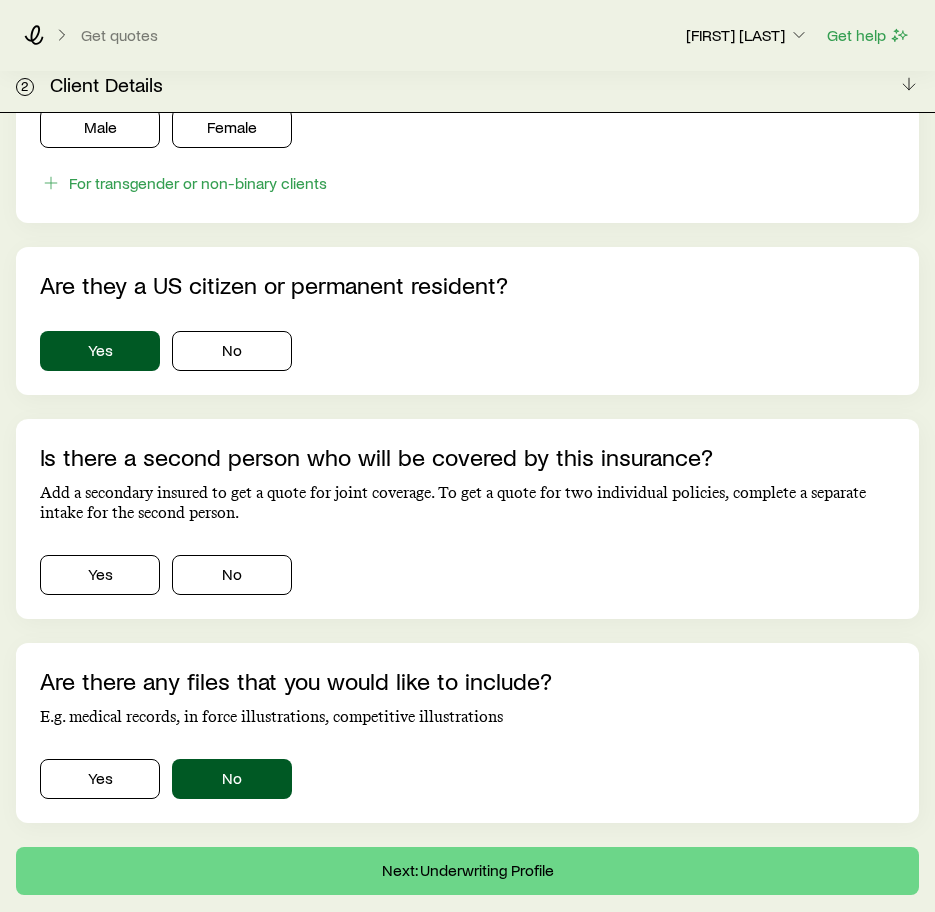 scroll, scrollTop: 0, scrollLeft: 0, axis: both 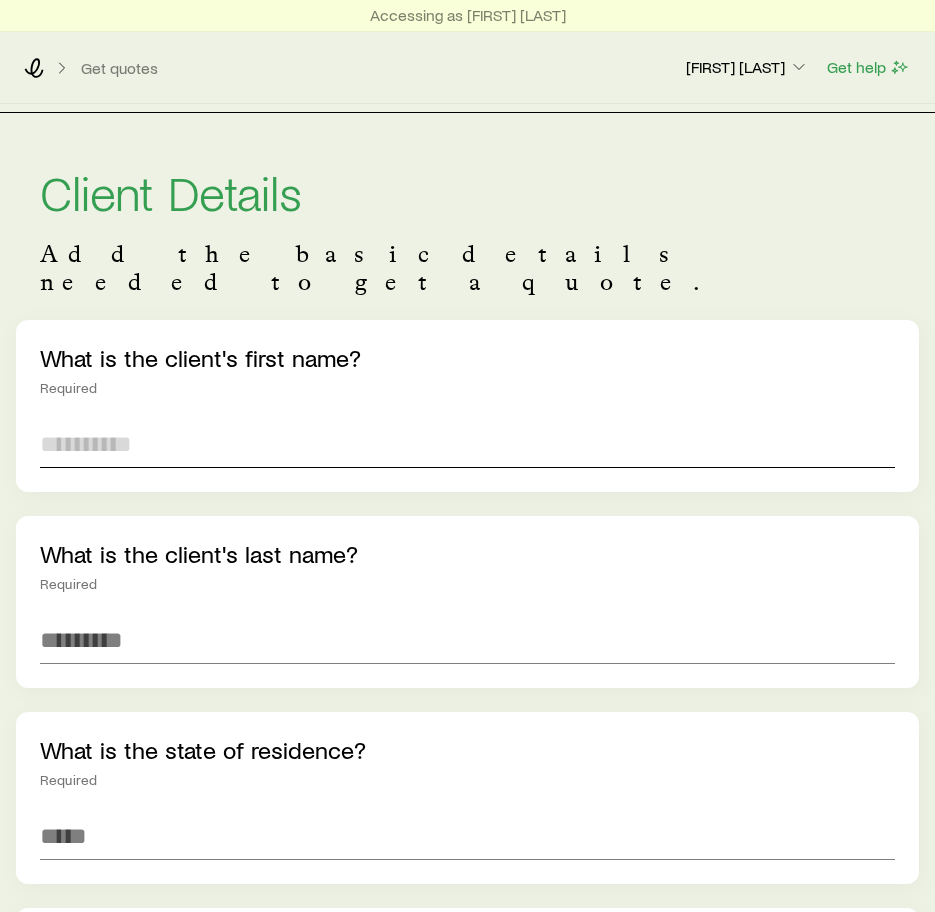 click at bounding box center (467, 444) 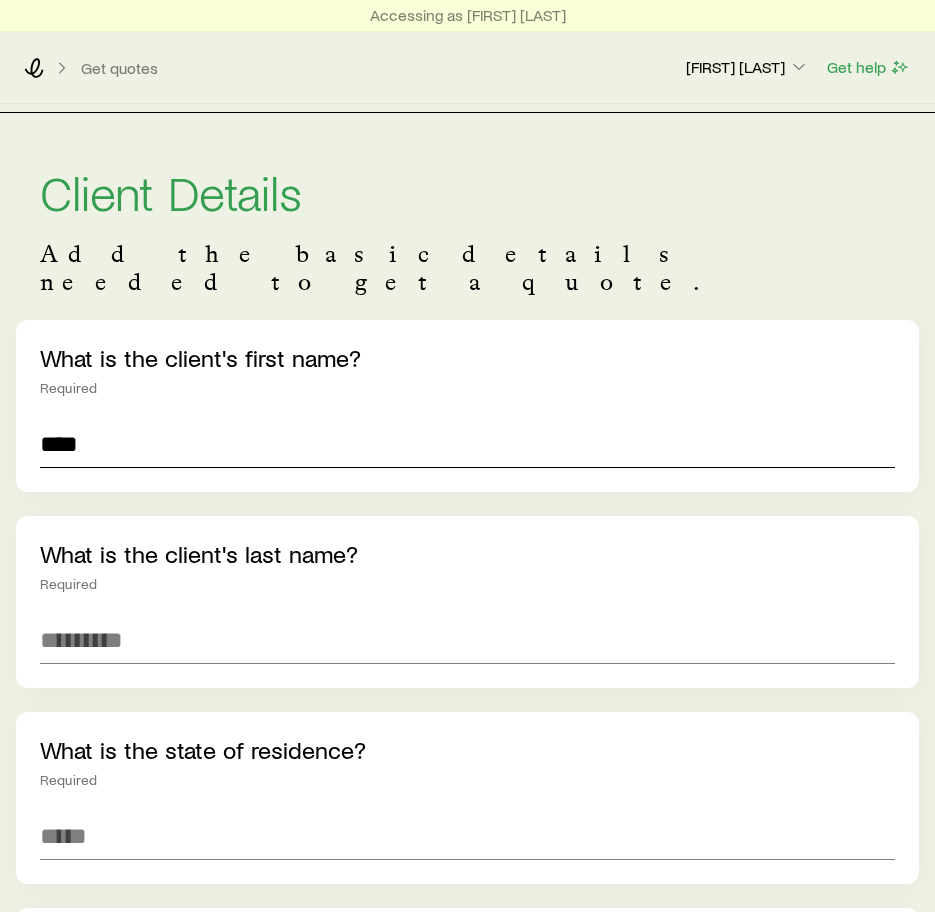 type on "****" 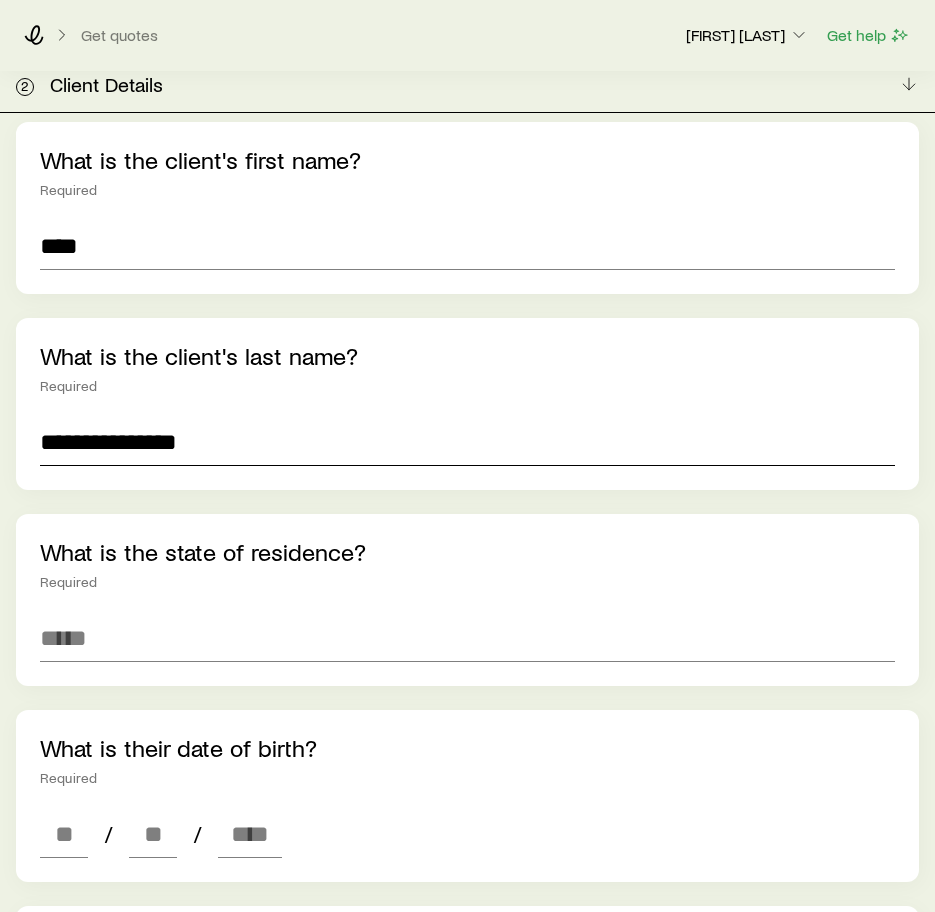 scroll, scrollTop: 200, scrollLeft: 0, axis: vertical 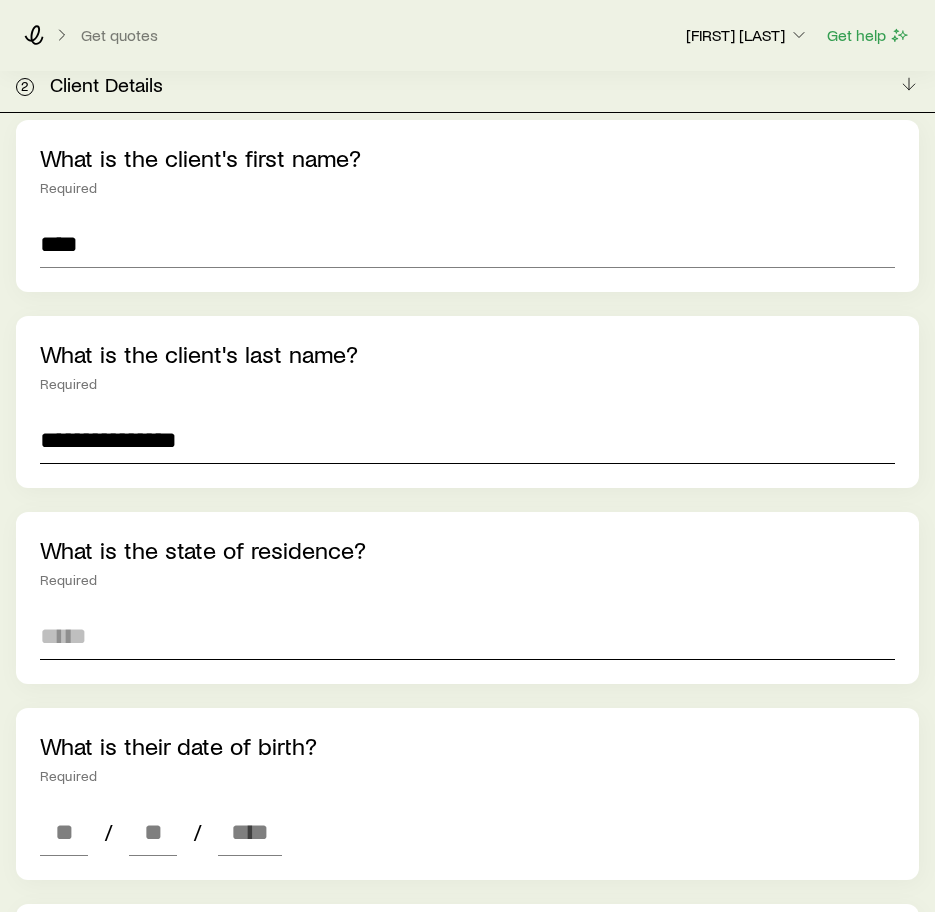 type on "**********" 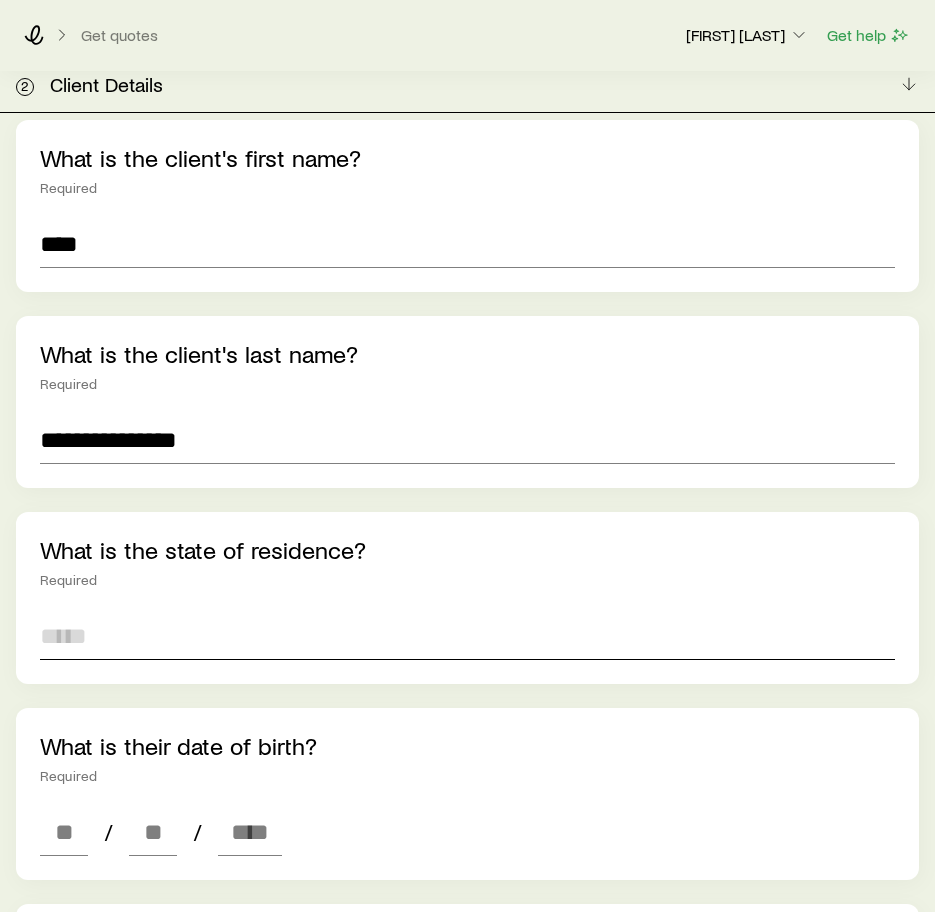 click at bounding box center [467, 636] 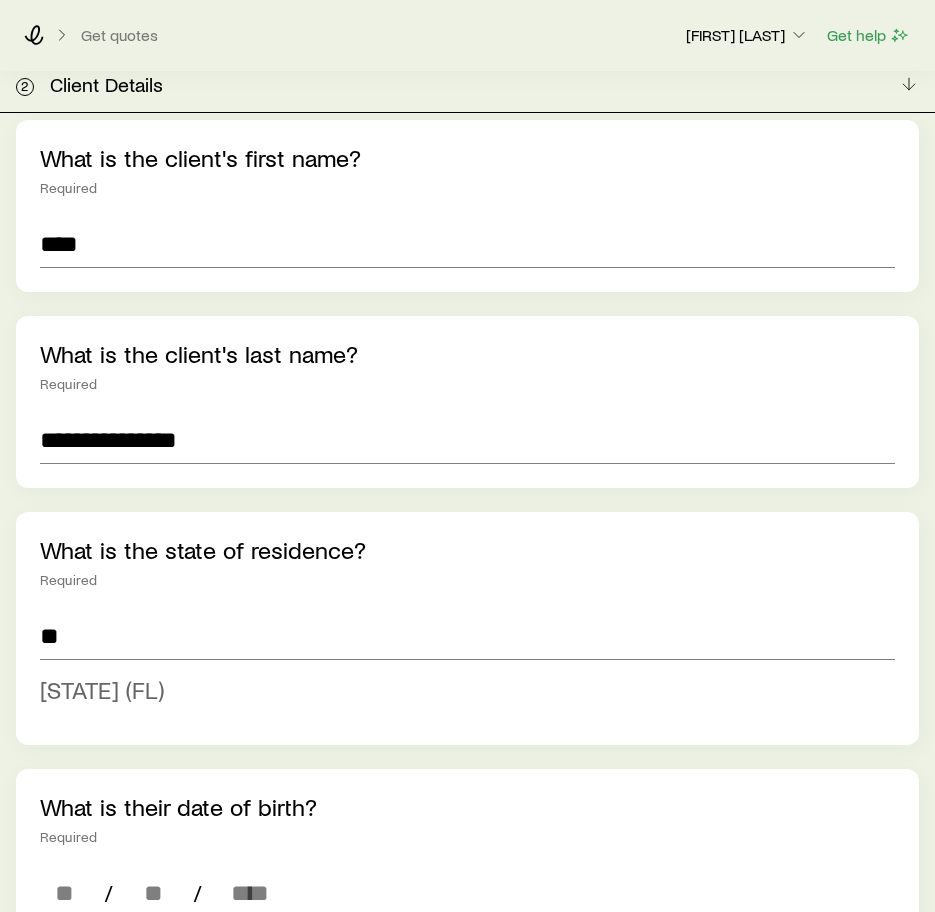 click on "[STATE] (FL)" at bounding box center (102, 689) 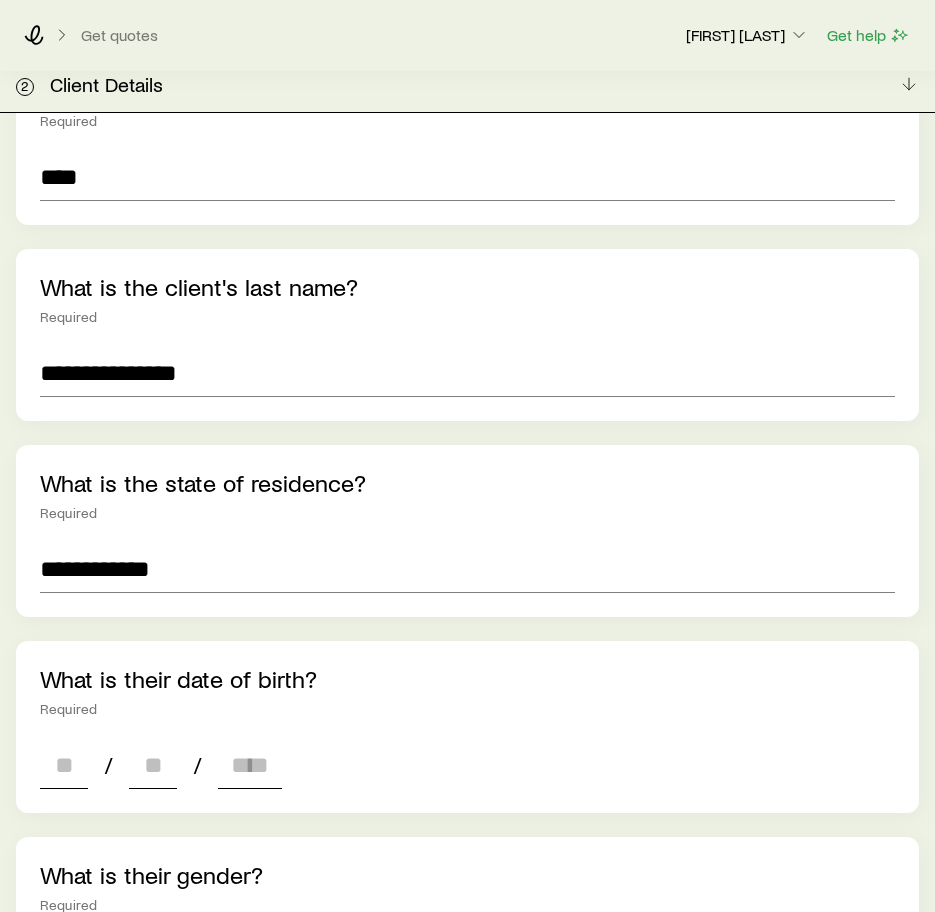scroll, scrollTop: 300, scrollLeft: 0, axis: vertical 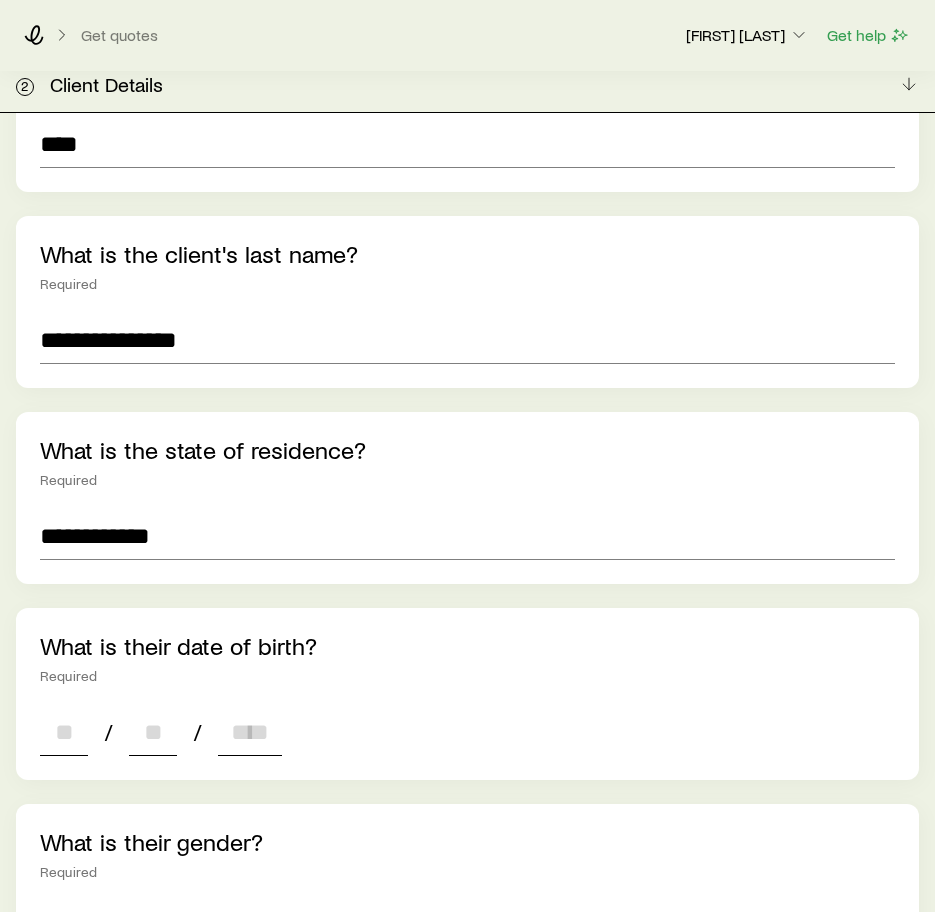 click at bounding box center [64, 732] 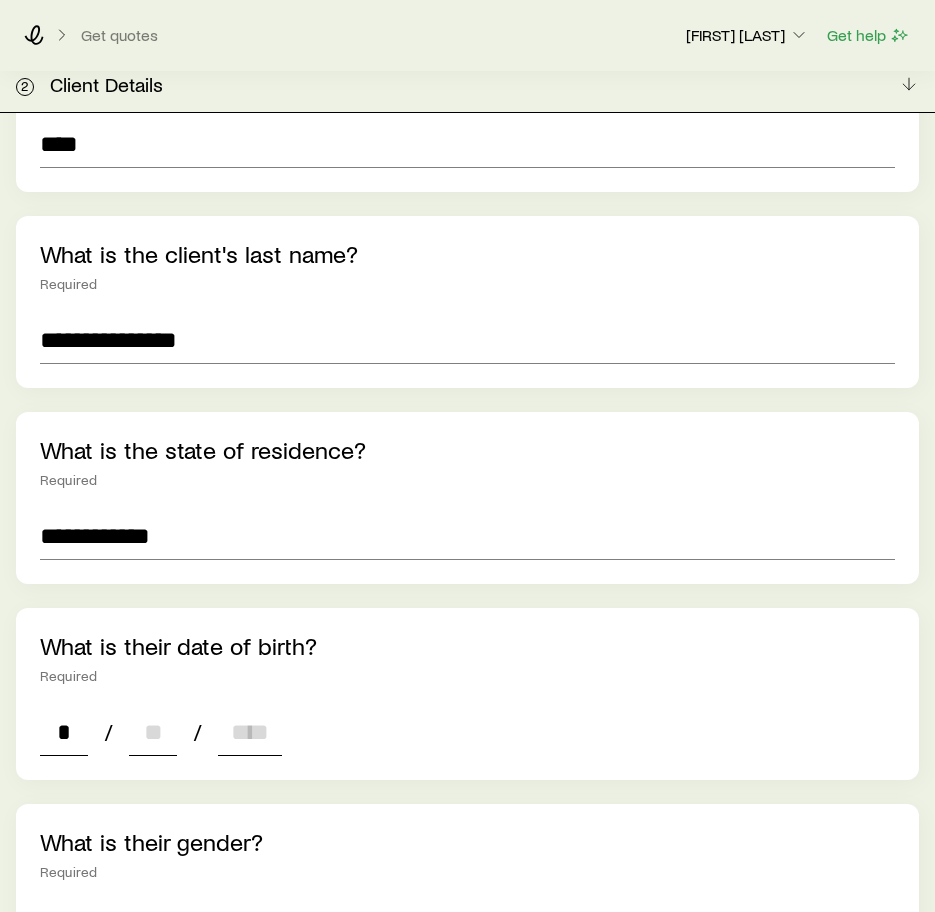 type on "**" 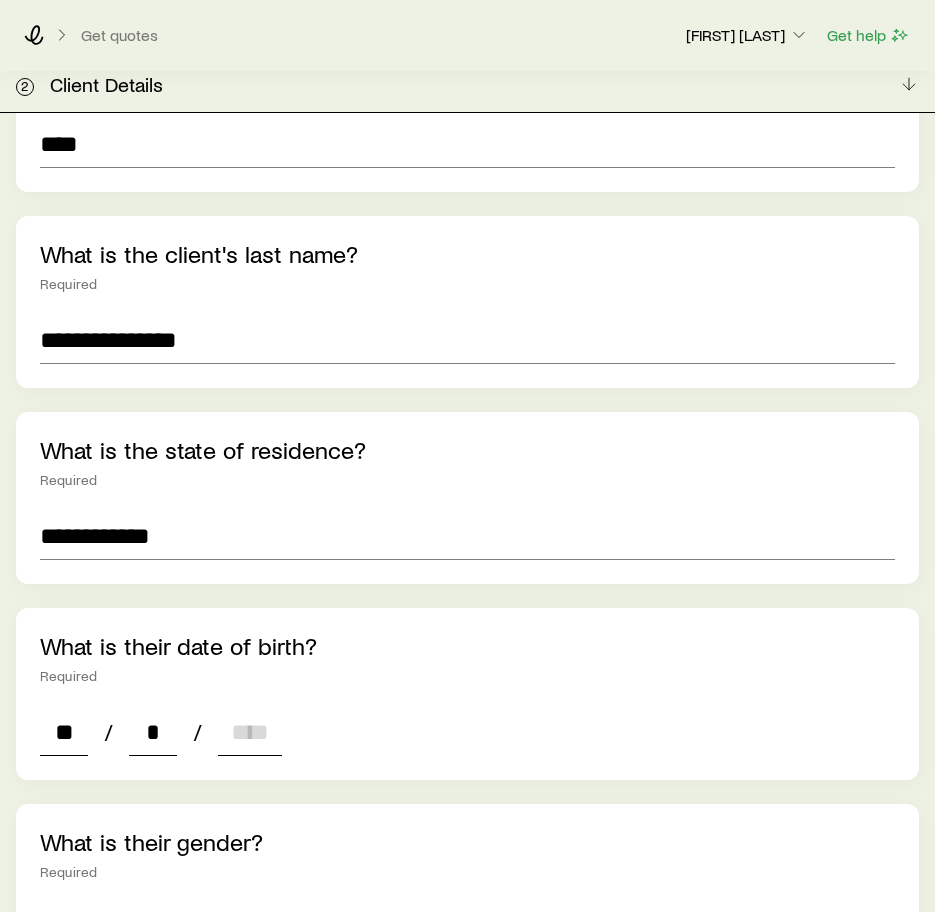 type on "**" 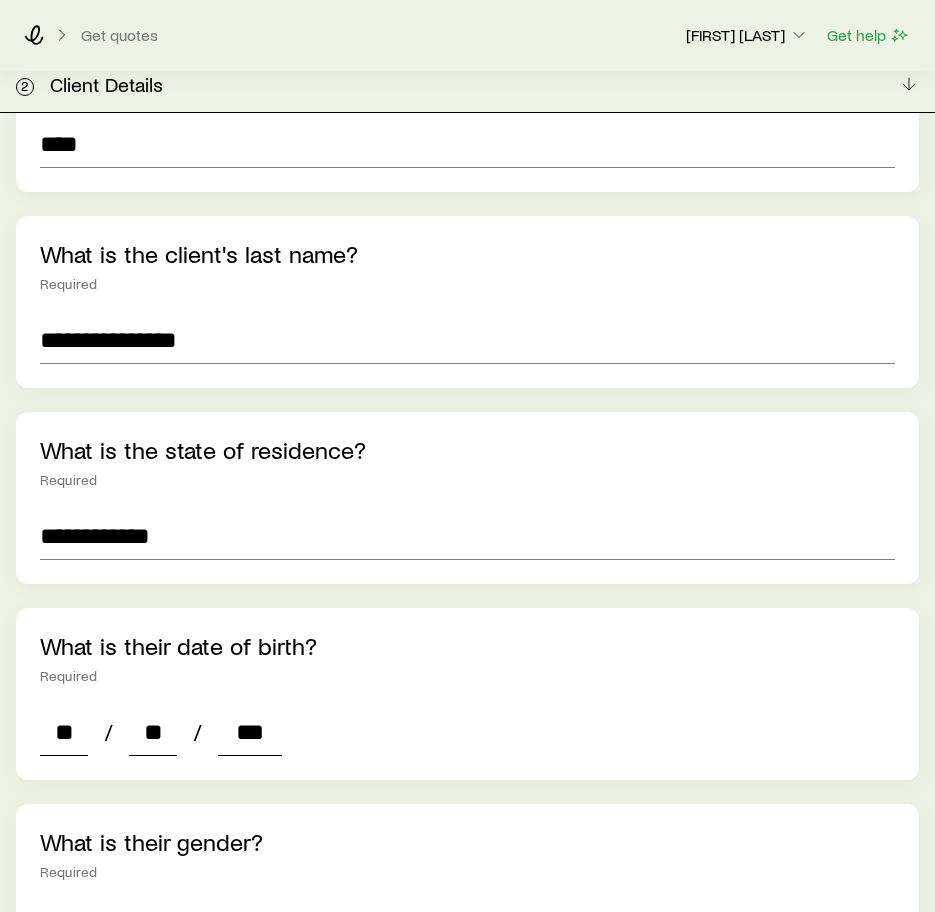 type on "****" 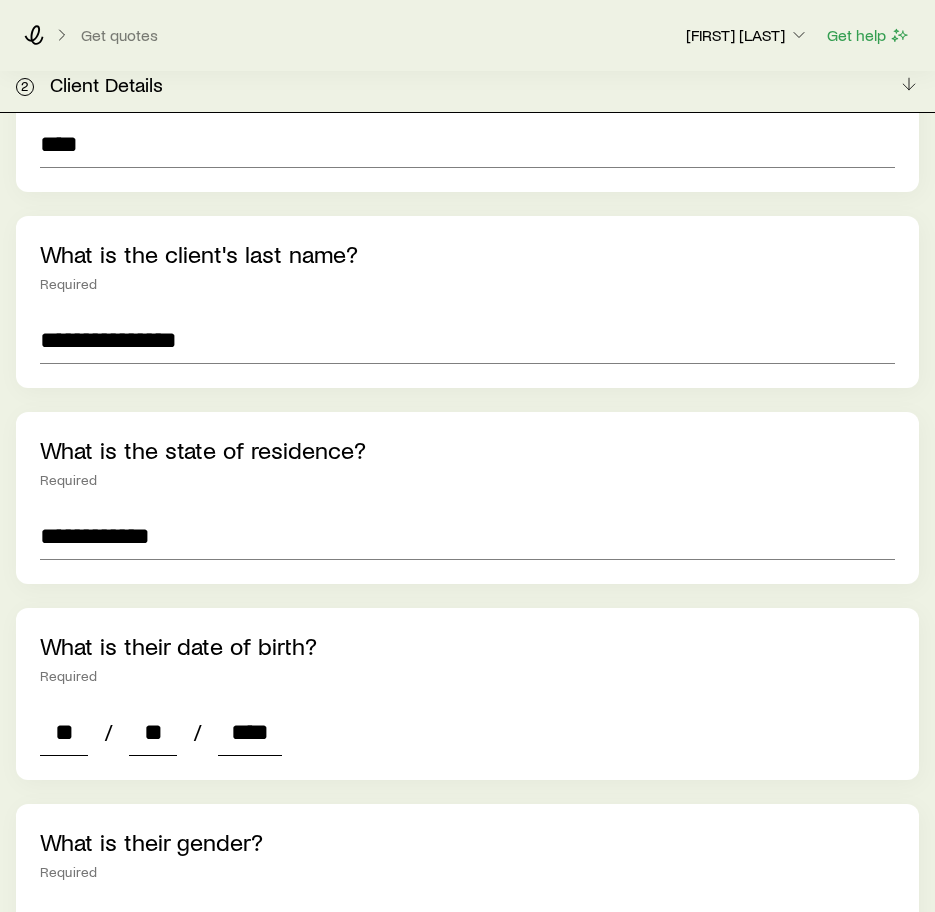 type on "*" 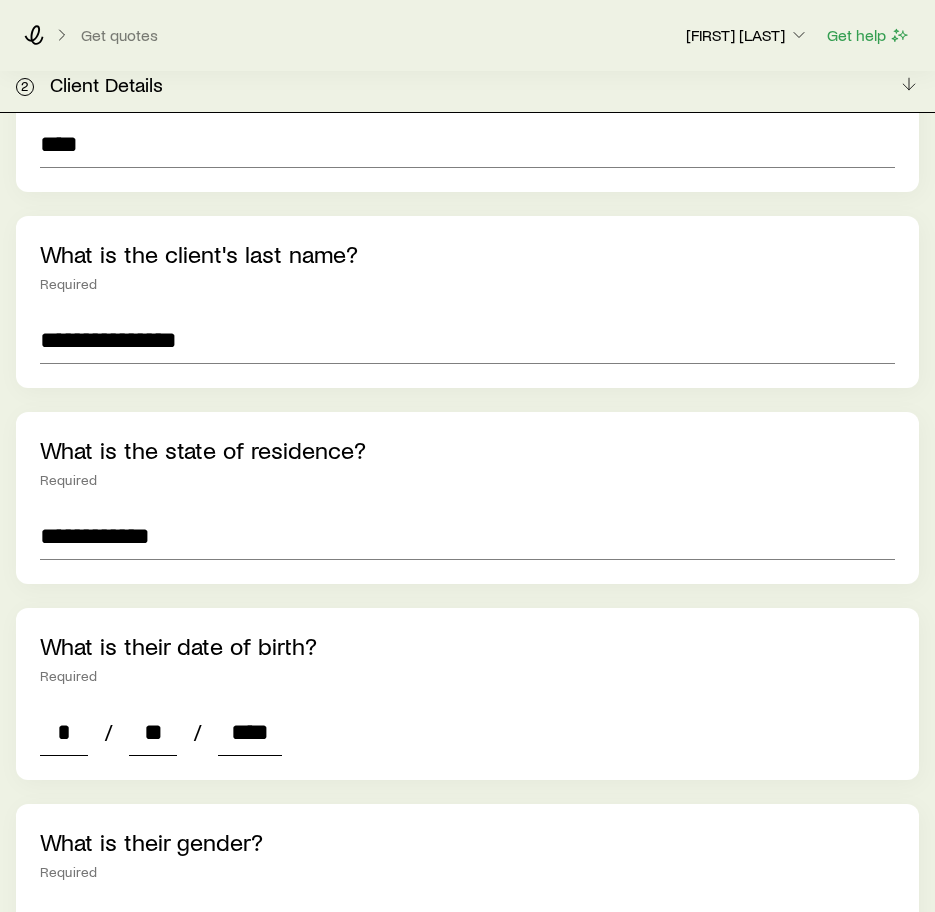 type on "****" 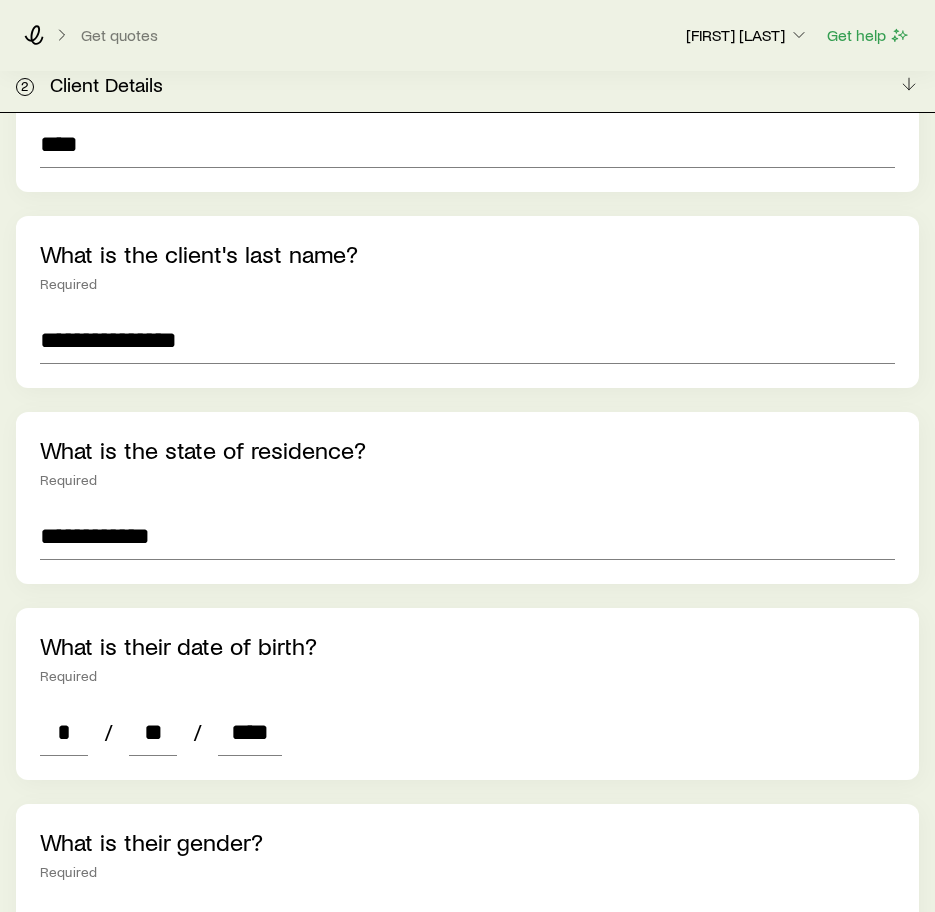click on "What is their date of birth? Required * / ** / ****" at bounding box center (467, 694) 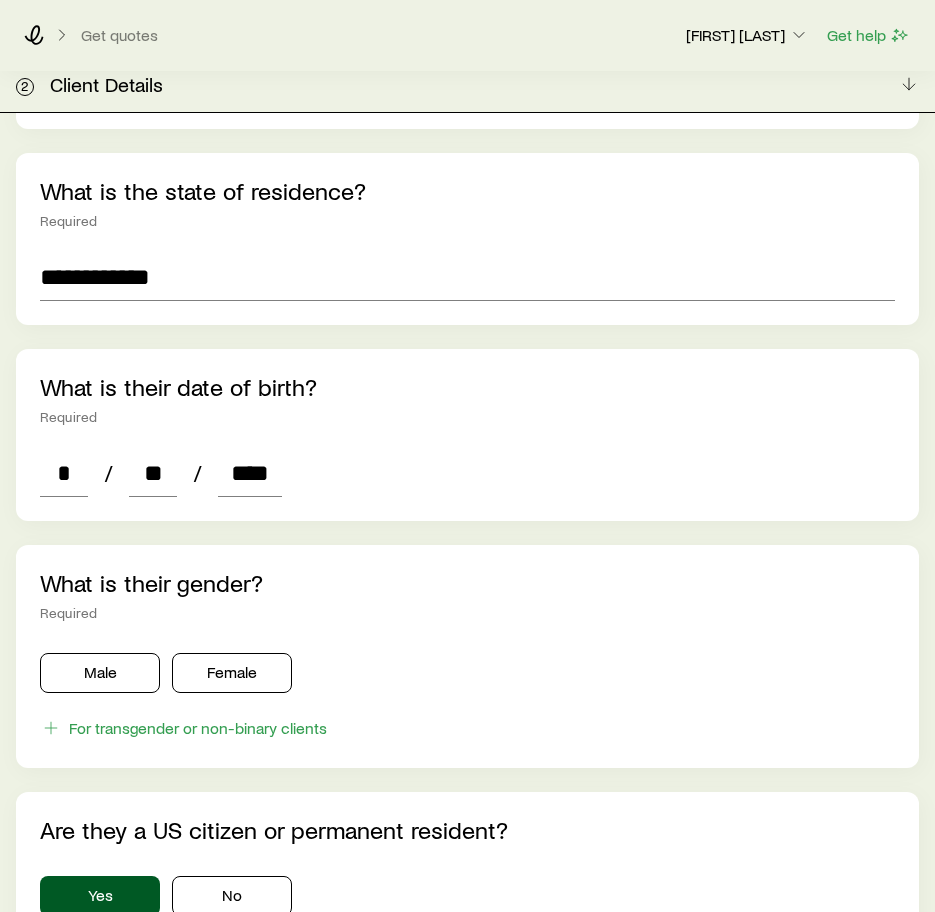 scroll, scrollTop: 600, scrollLeft: 0, axis: vertical 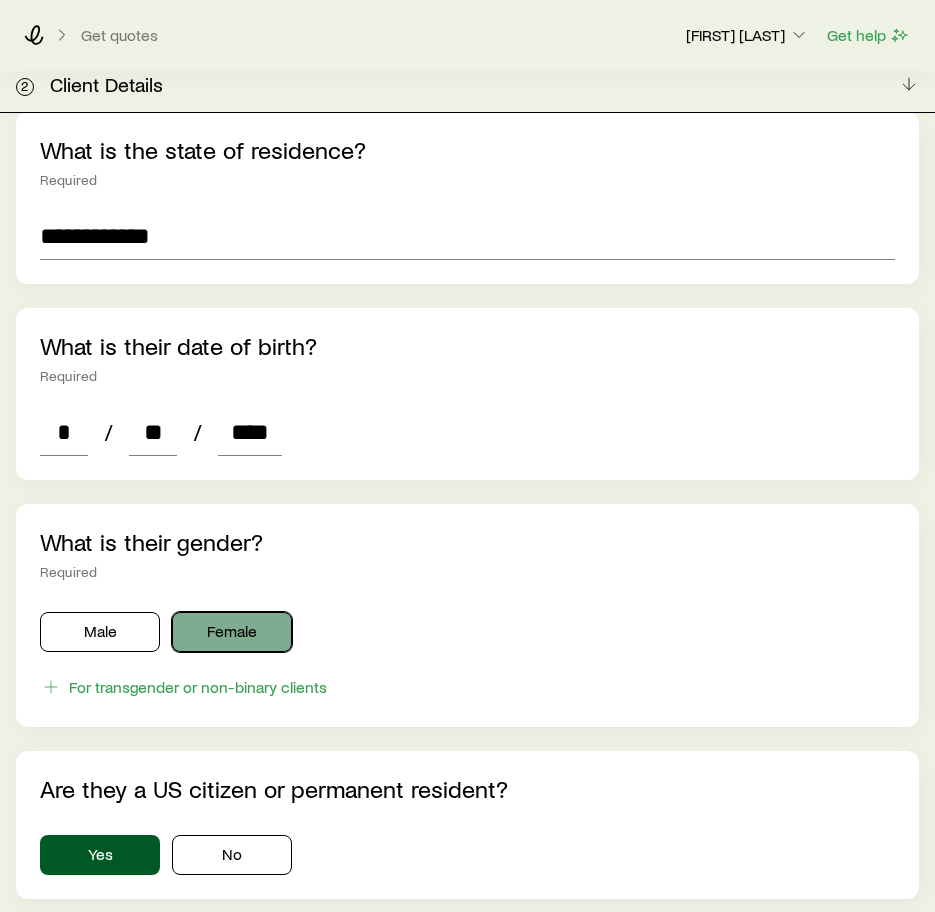 click on "Female" at bounding box center [232, 632] 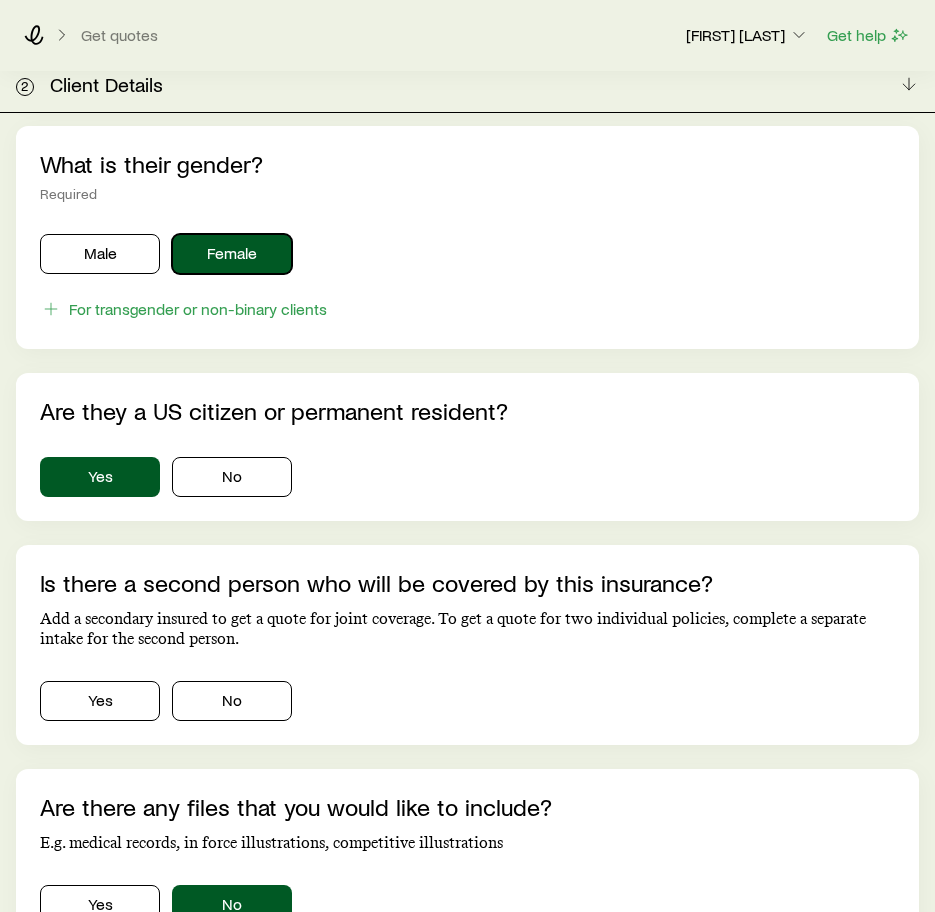 scroll, scrollTop: 1000, scrollLeft: 0, axis: vertical 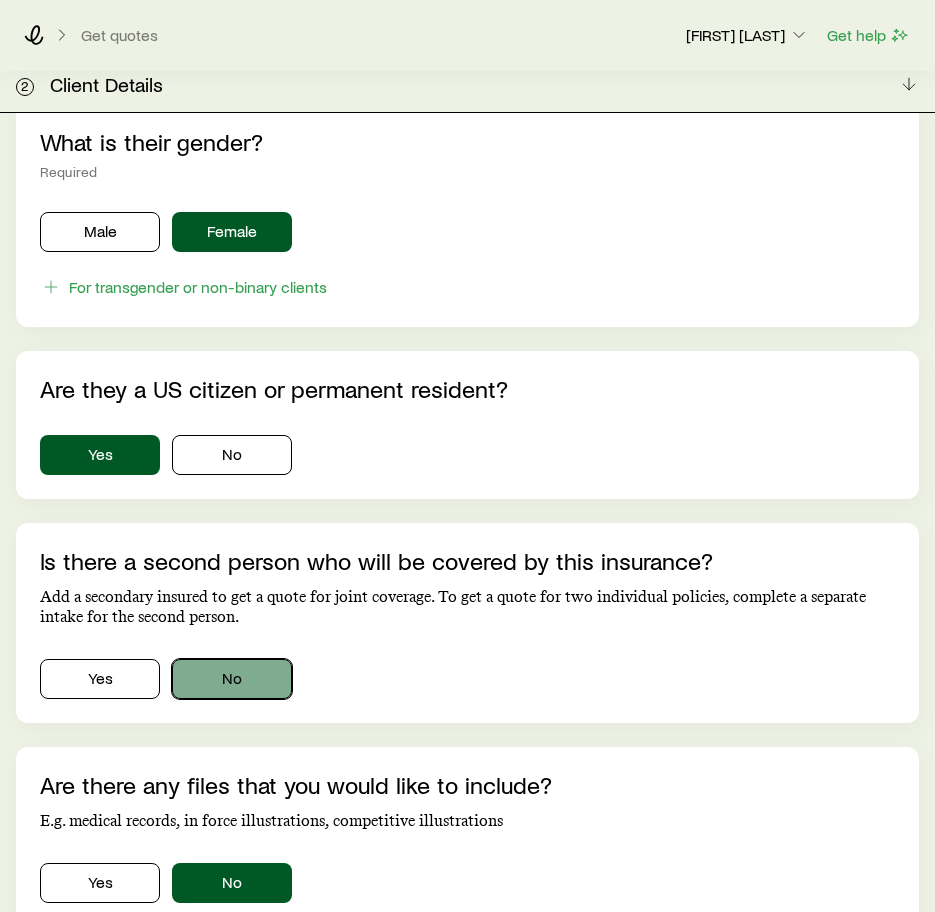click on "No" at bounding box center (232, 679) 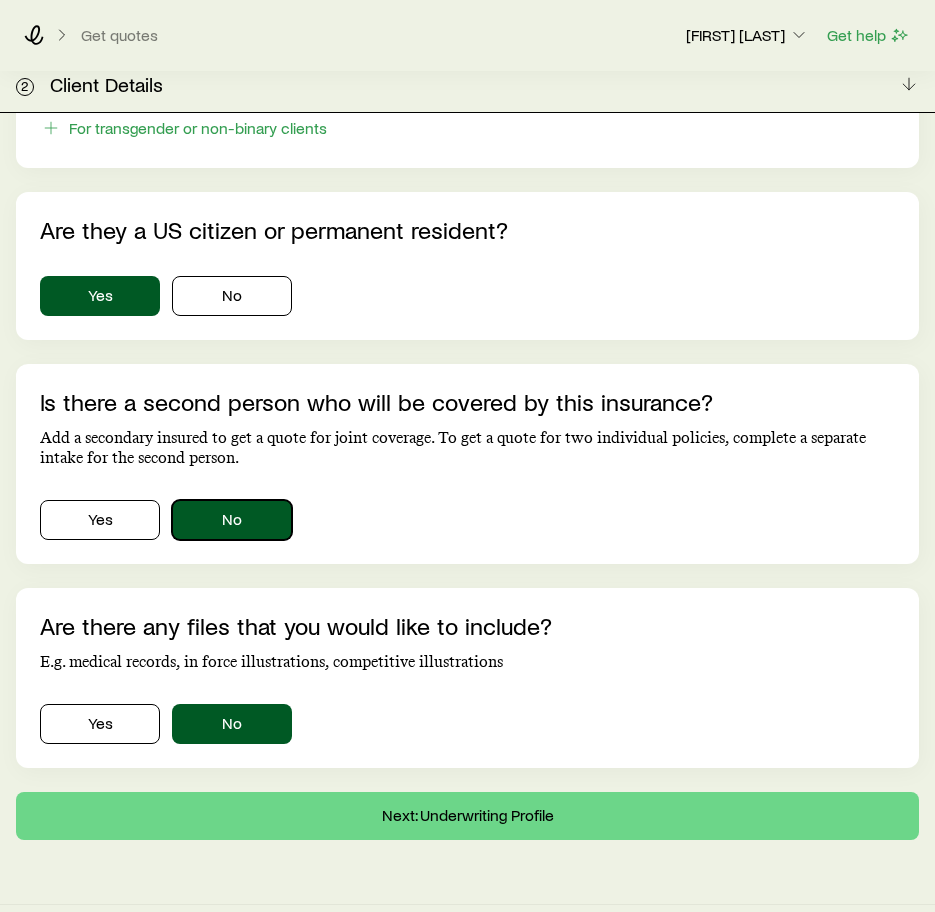 scroll, scrollTop: 1172, scrollLeft: 0, axis: vertical 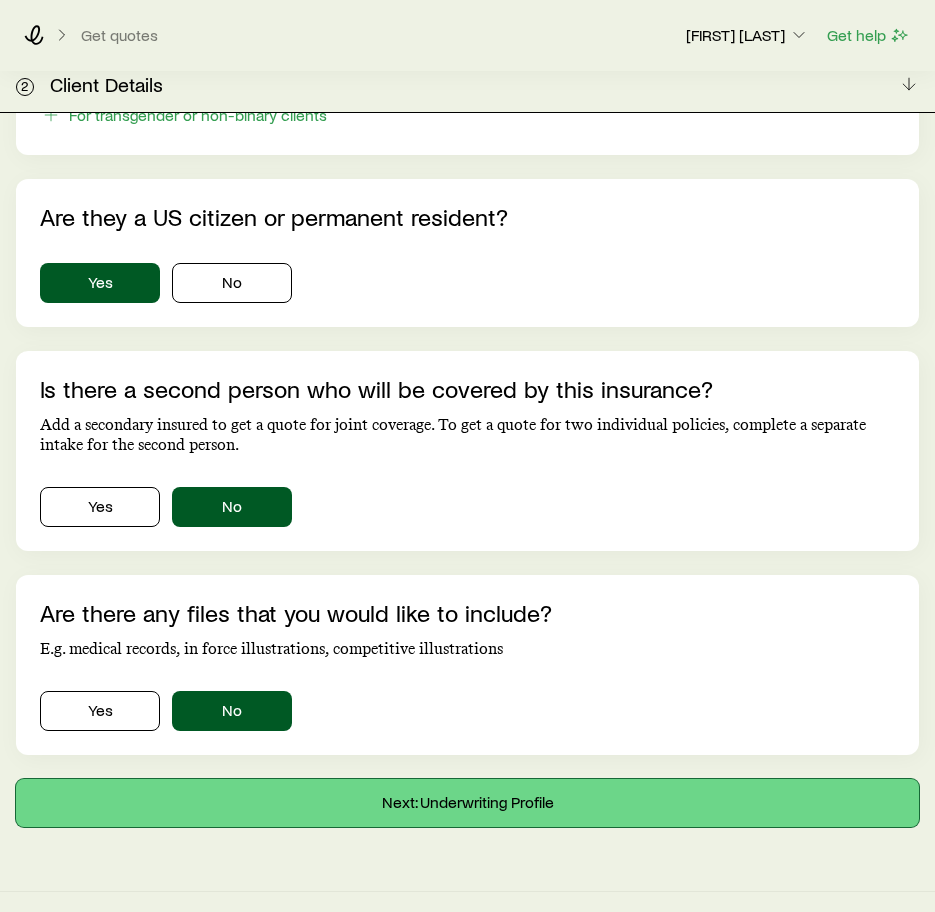 click on "Next: Underwriting Profile" at bounding box center (467, 803) 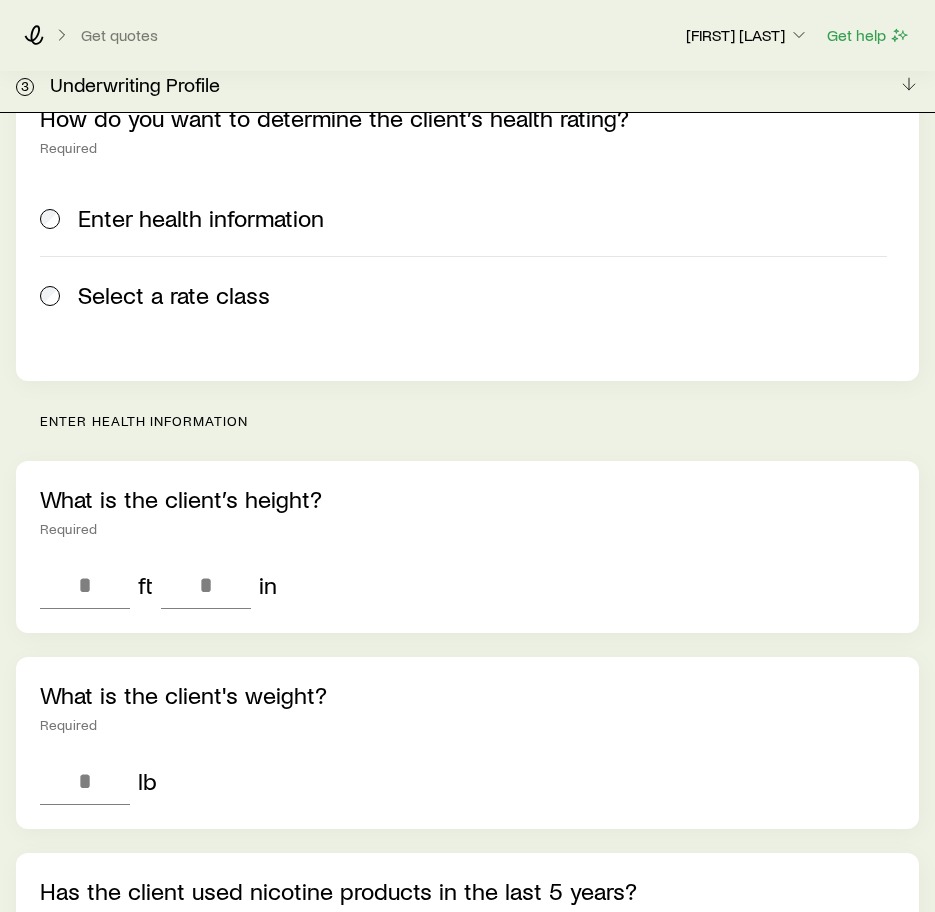 scroll, scrollTop: 300, scrollLeft: 0, axis: vertical 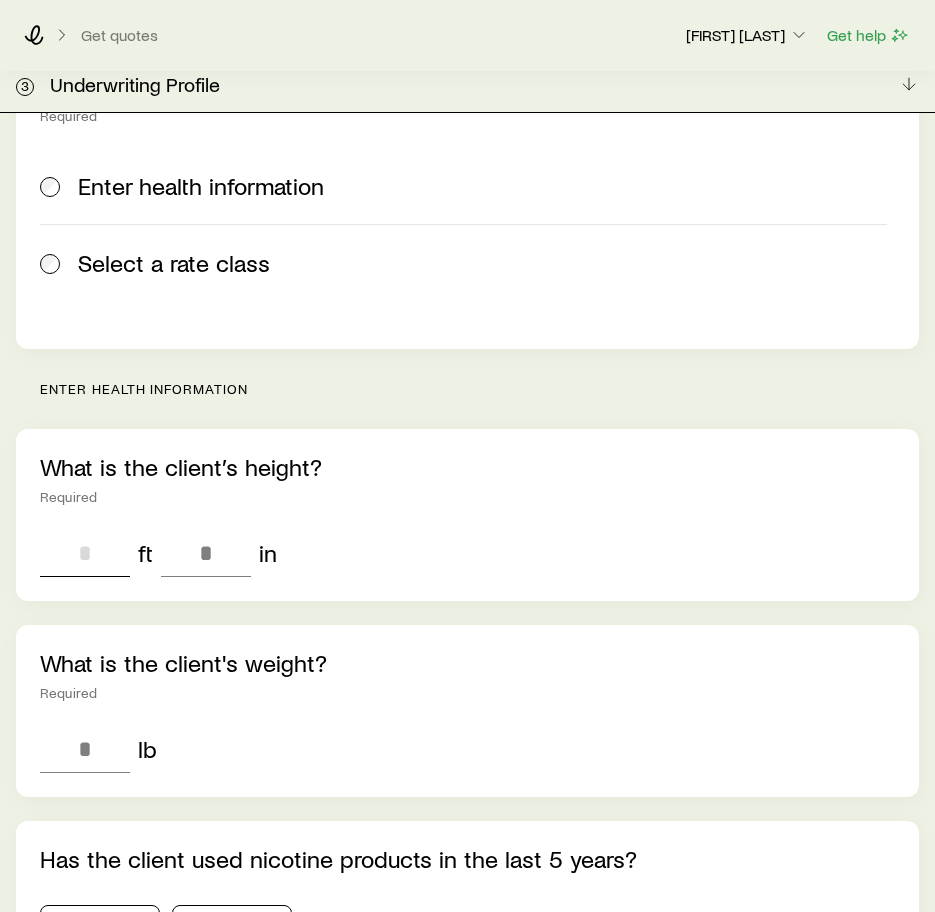 click at bounding box center [85, 553] 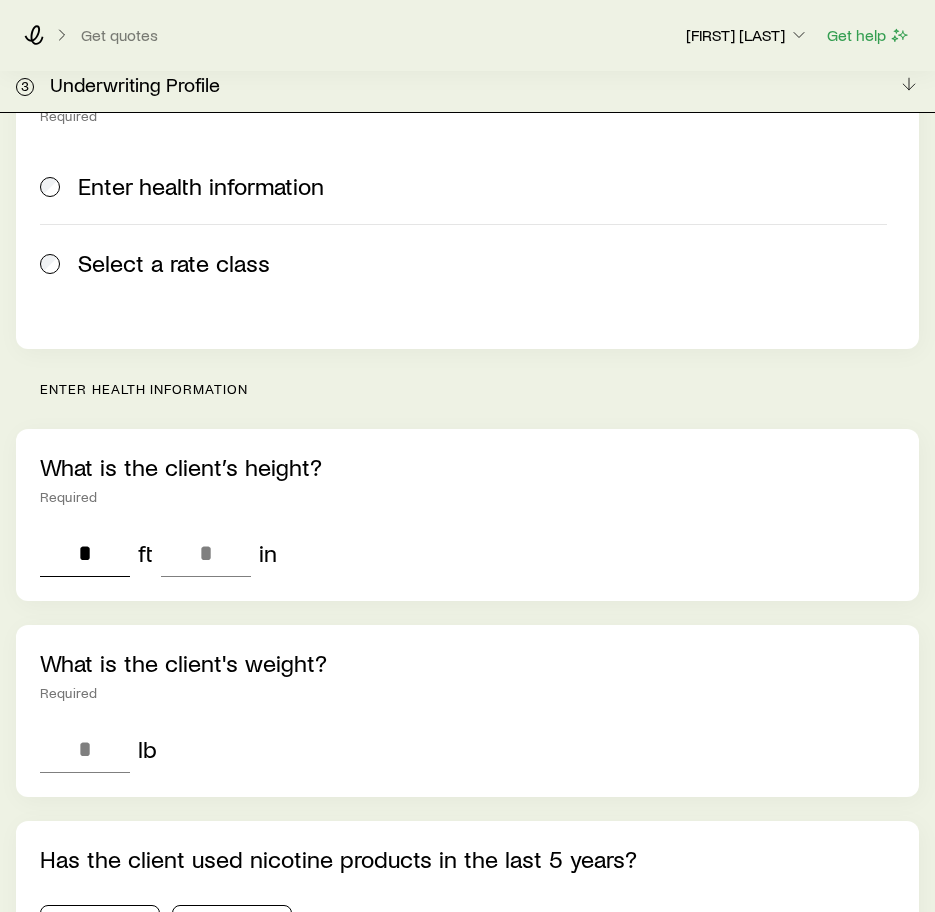 type on "*" 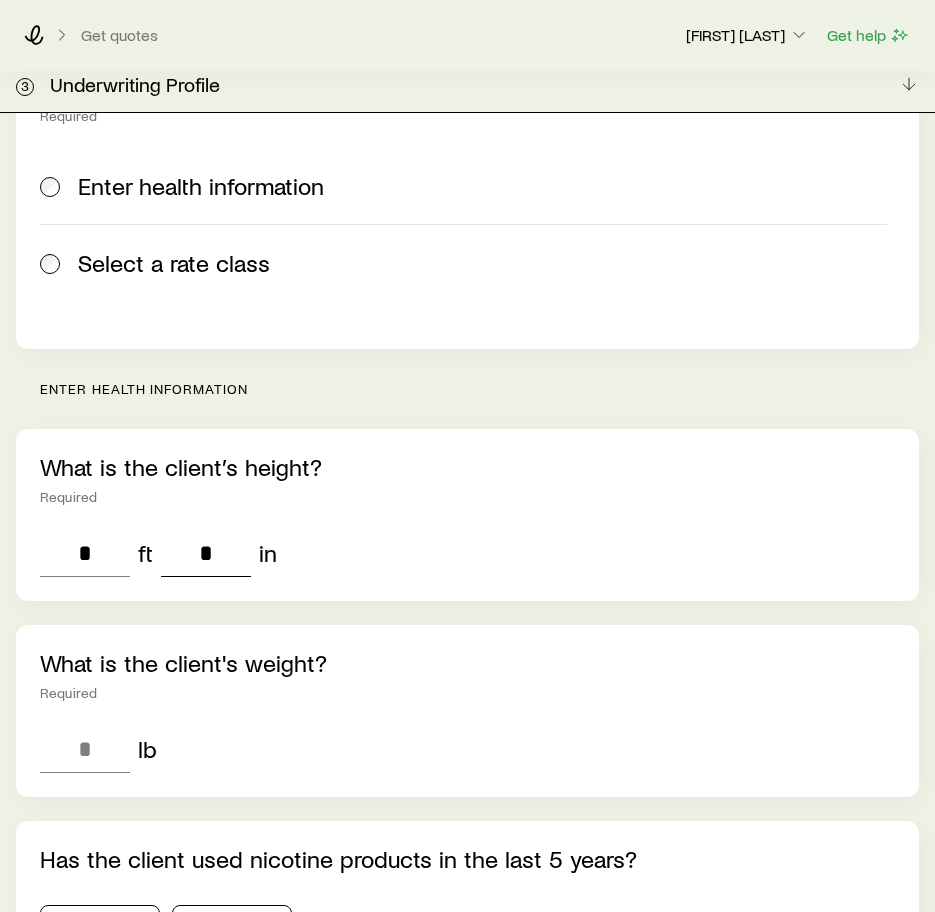 type on "*" 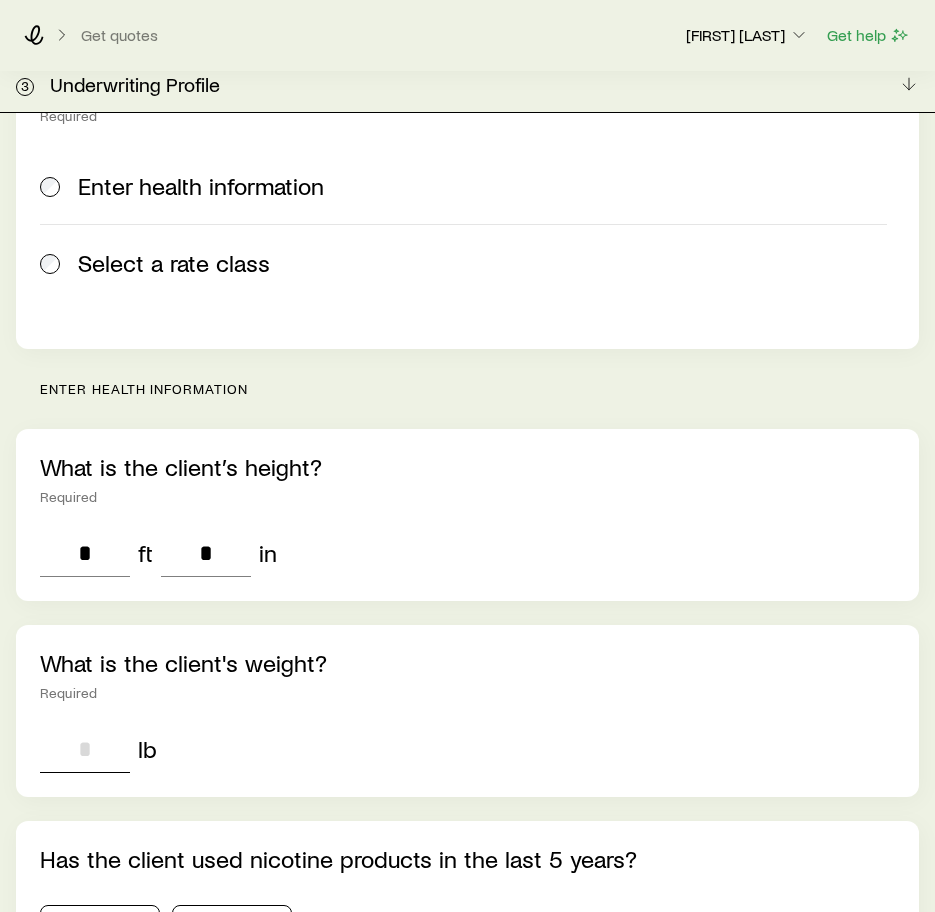 click at bounding box center (85, 749) 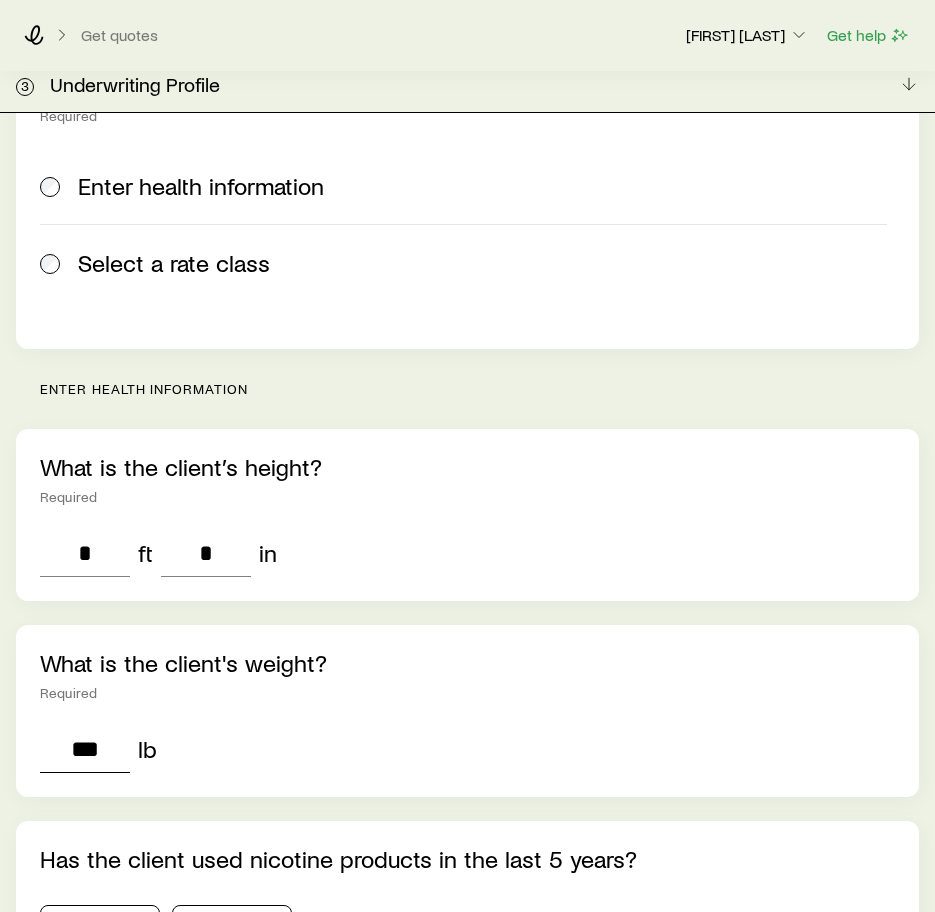 type on "***" 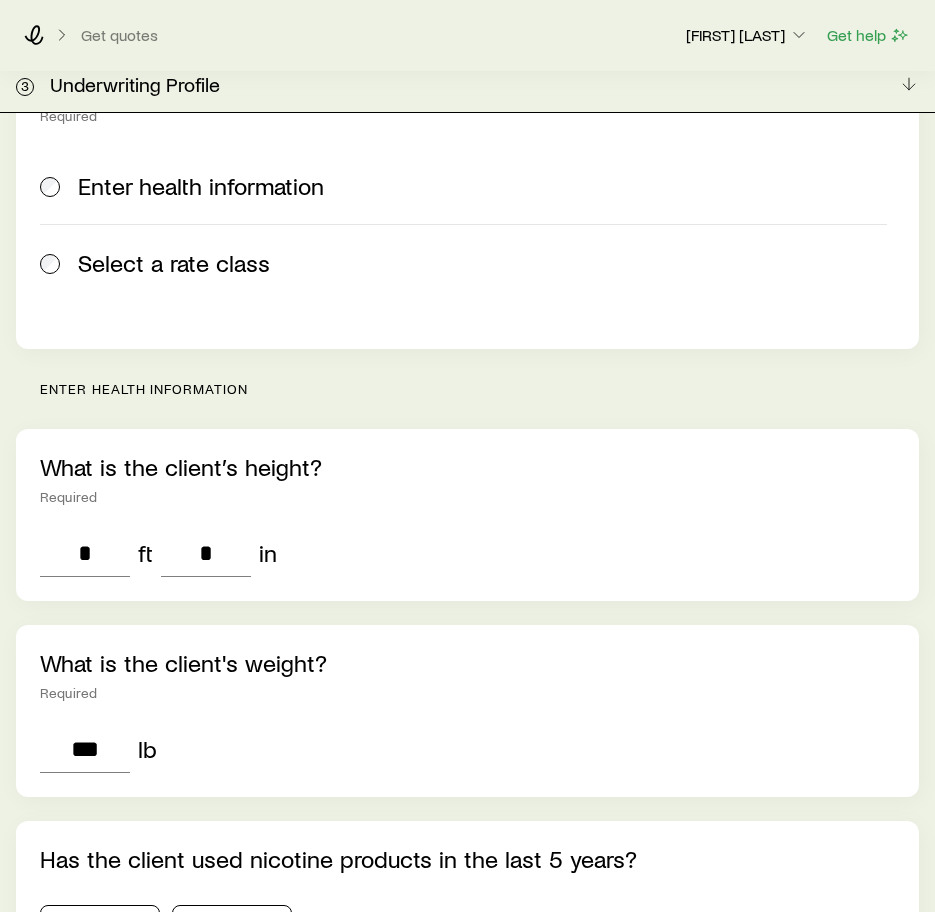 click on "What is the client's weight? Required" at bounding box center (467, 675) 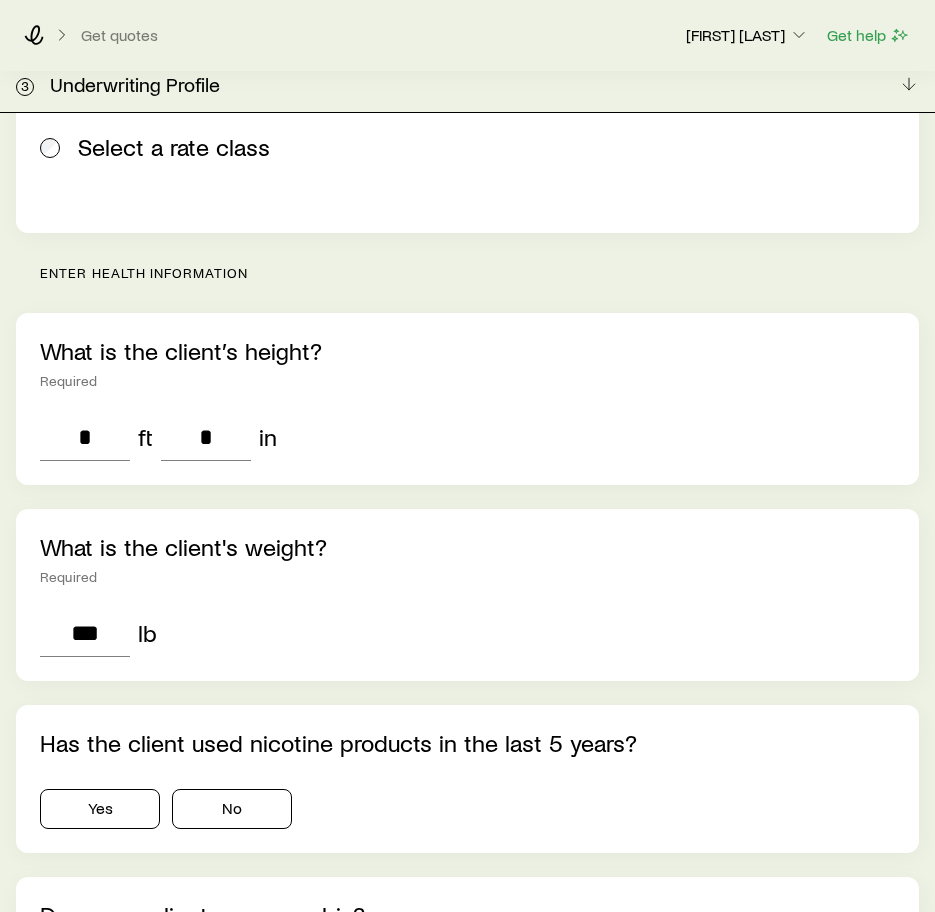 scroll, scrollTop: 600, scrollLeft: 0, axis: vertical 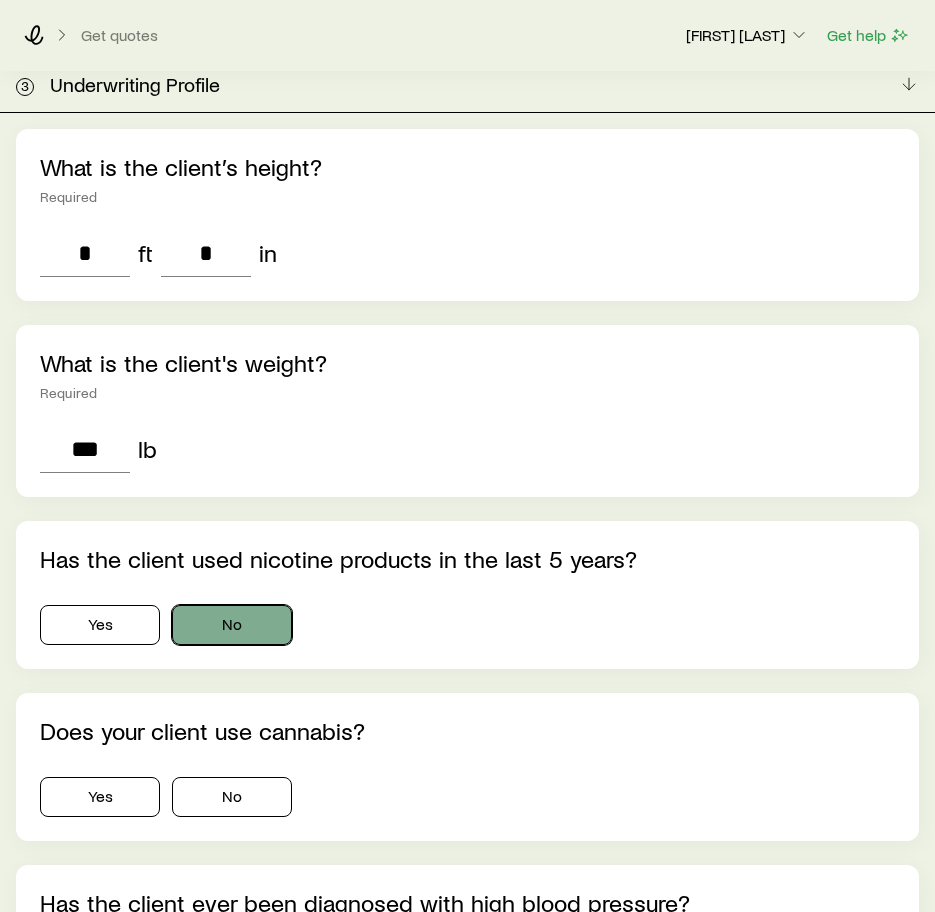 click on "No" at bounding box center [232, 625] 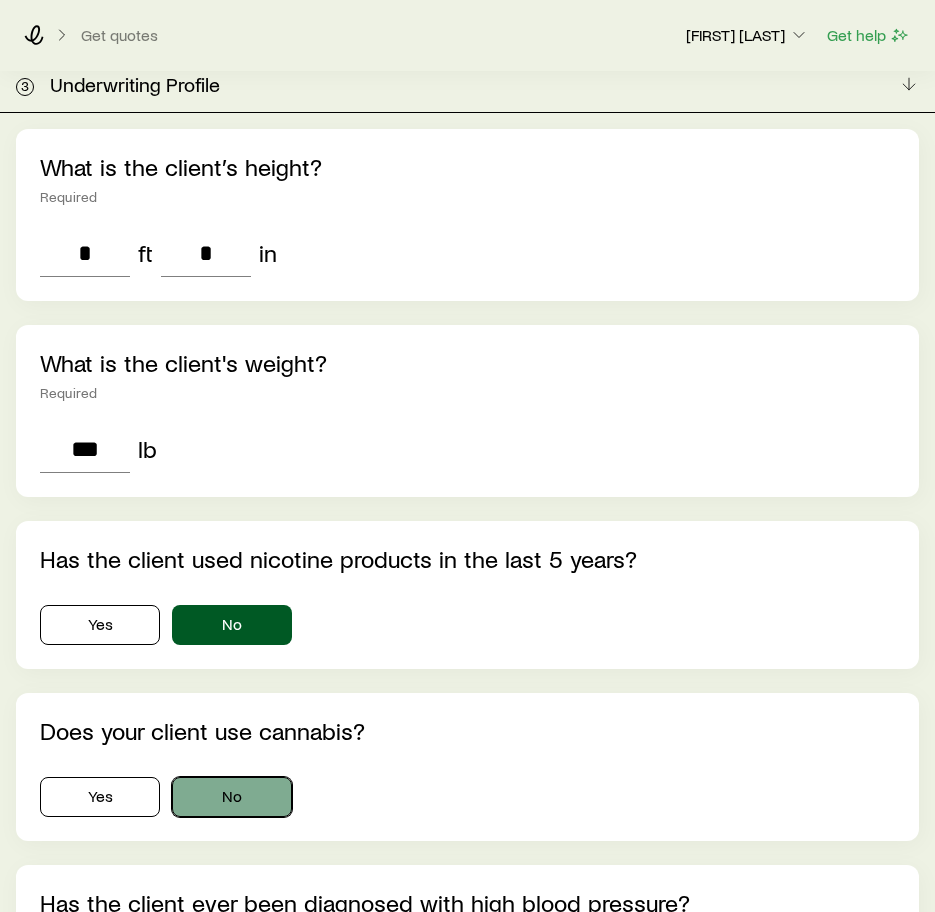click on "No" at bounding box center (232, 797) 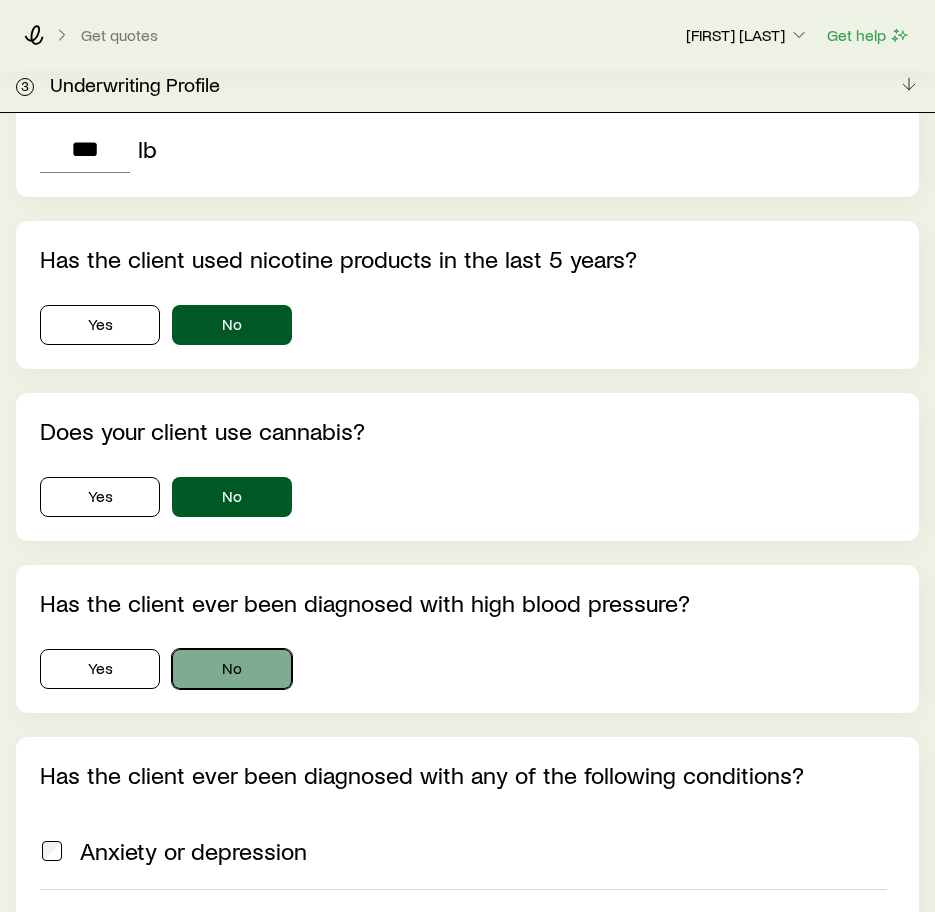 click on "No" at bounding box center [232, 669] 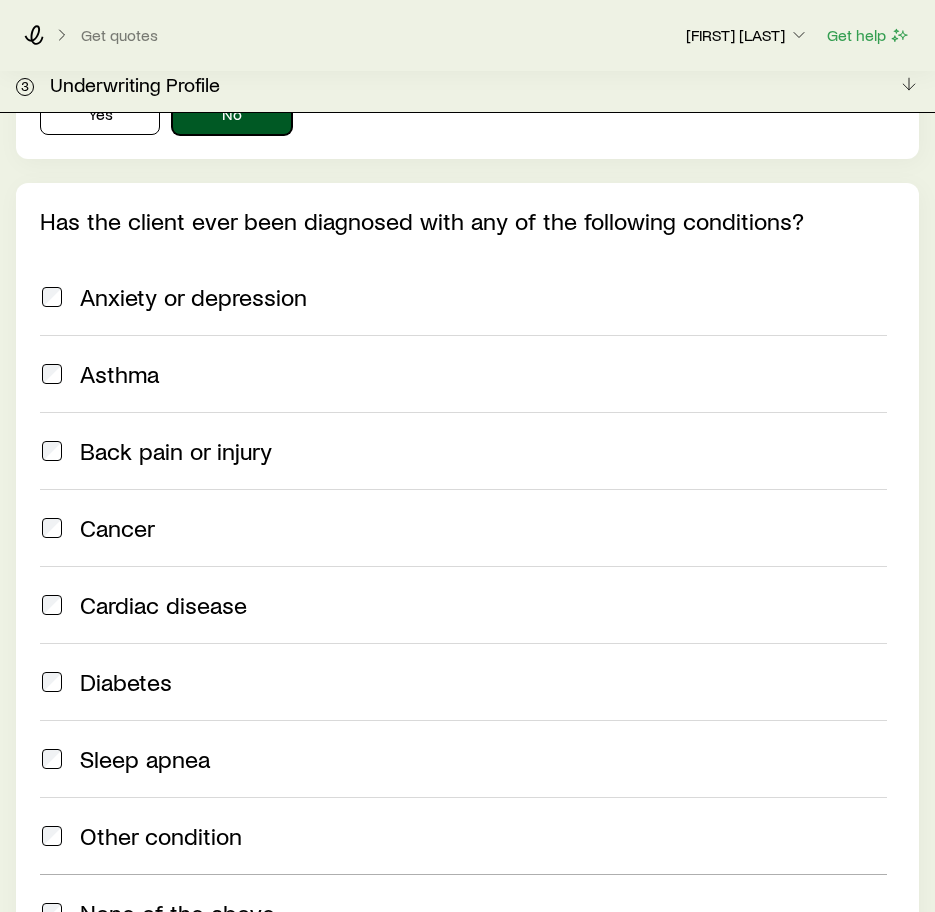scroll, scrollTop: 1500, scrollLeft: 0, axis: vertical 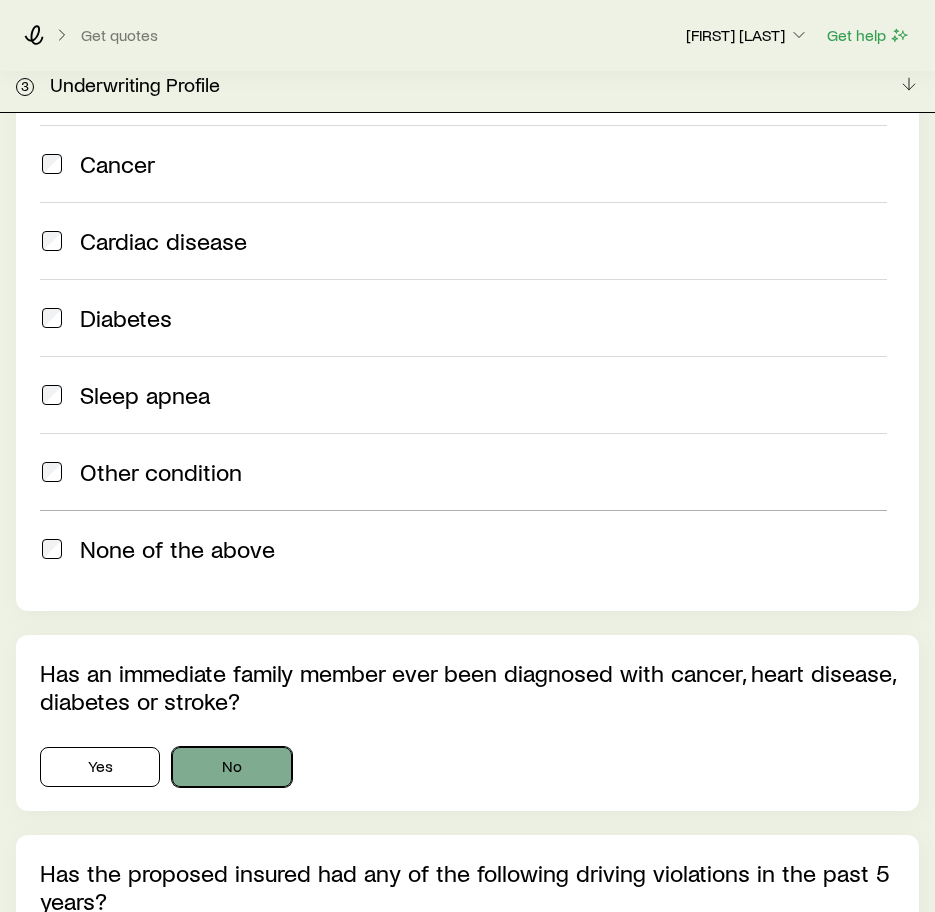 click on "No" at bounding box center (232, 767) 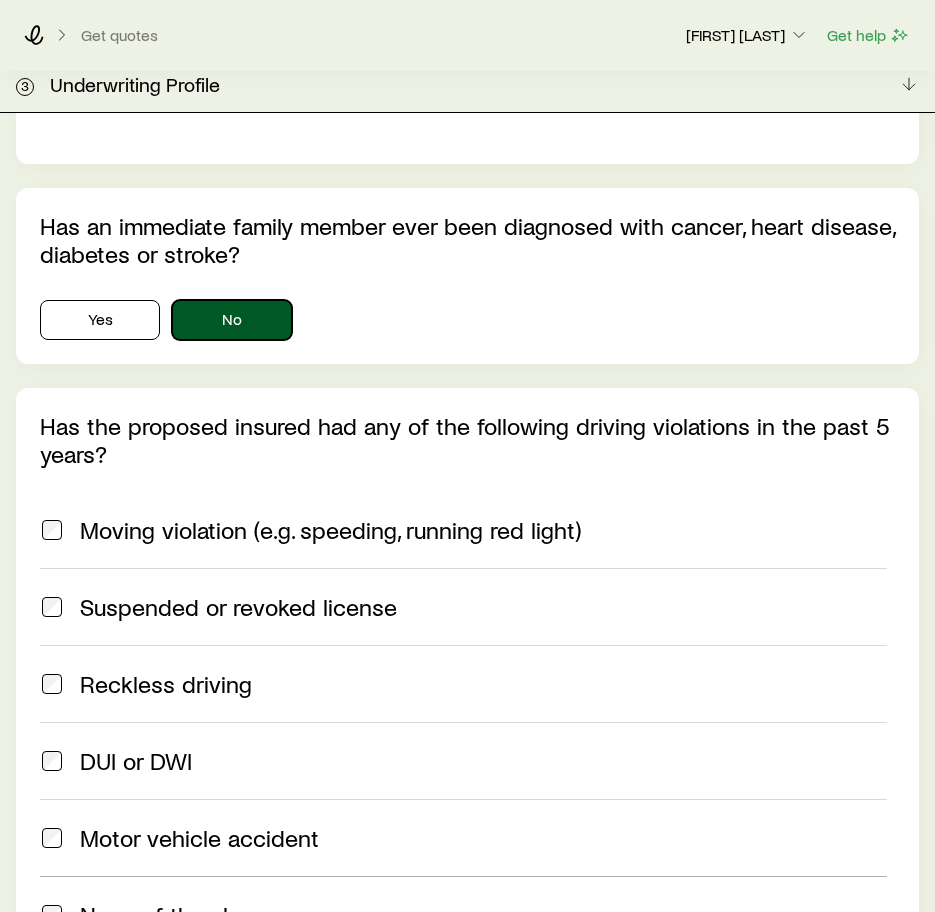 scroll, scrollTop: 2318, scrollLeft: 0, axis: vertical 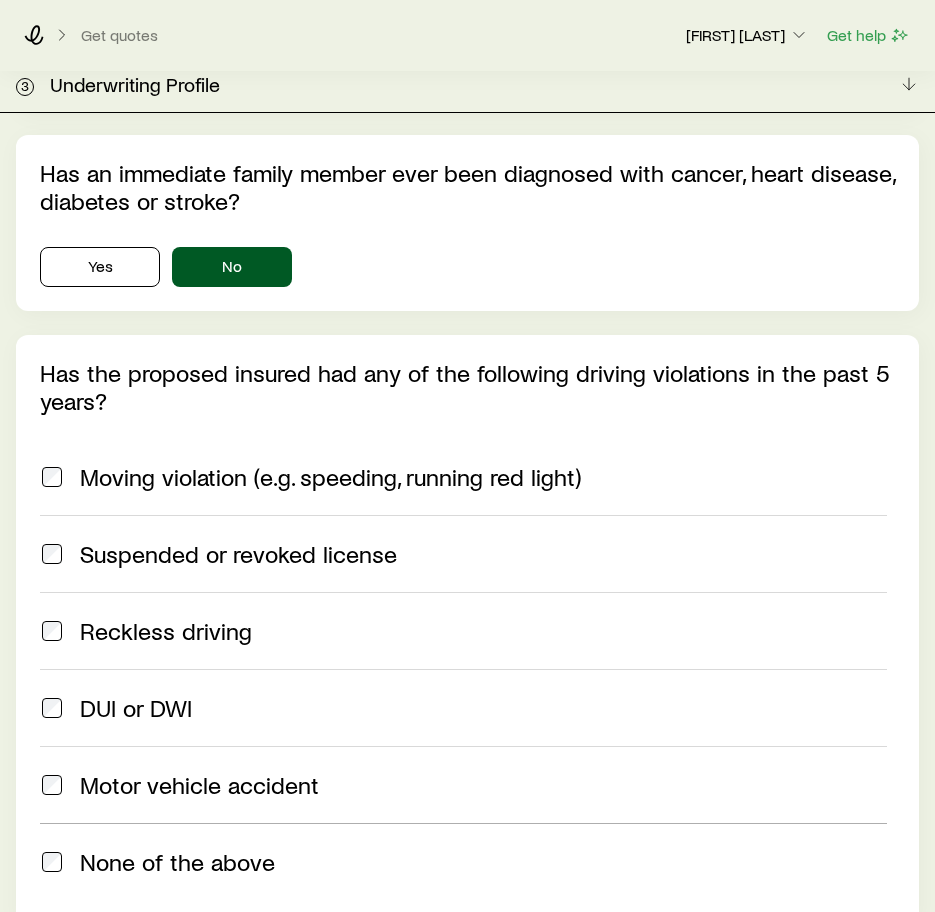 click on "None of the above" at bounding box center [177, 862] 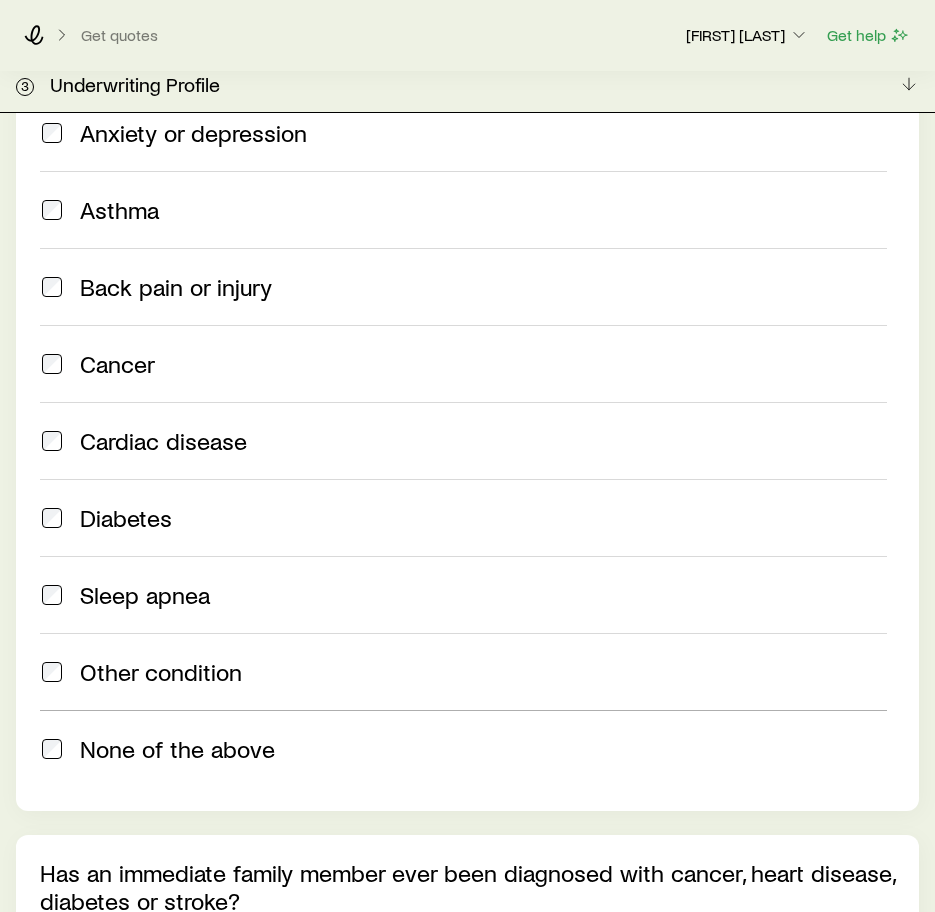 scroll, scrollTop: 1518, scrollLeft: 0, axis: vertical 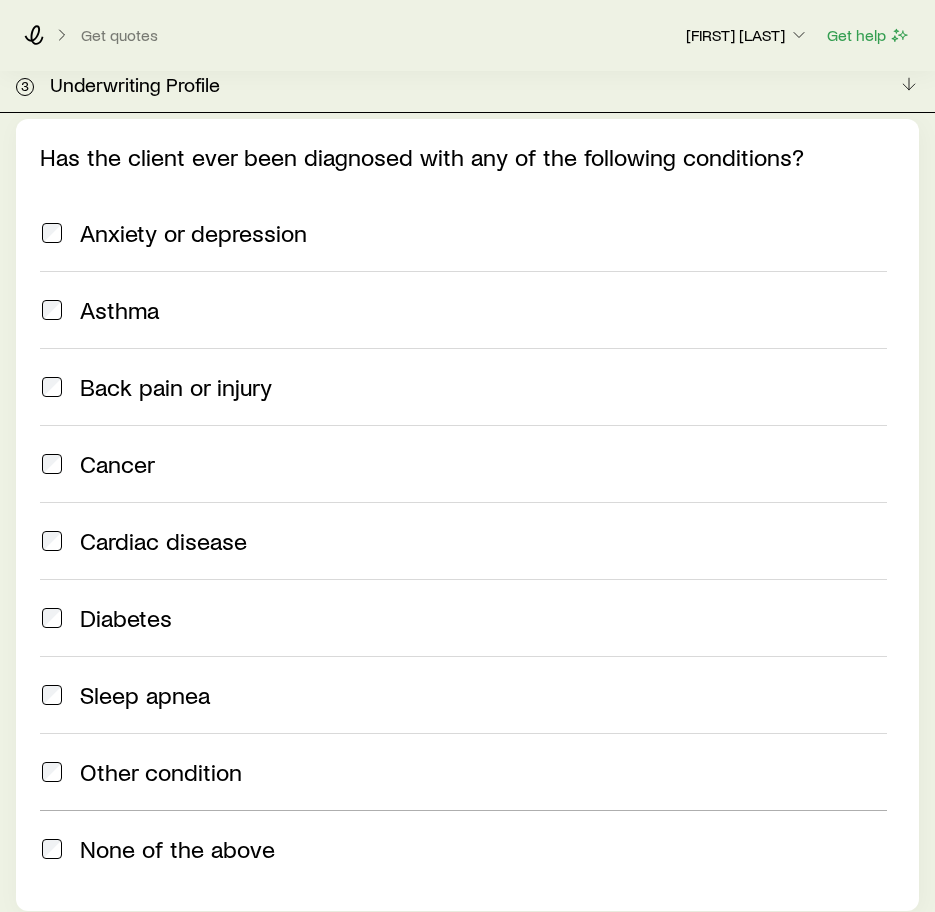 click on "Other condition" at bounding box center [161, 772] 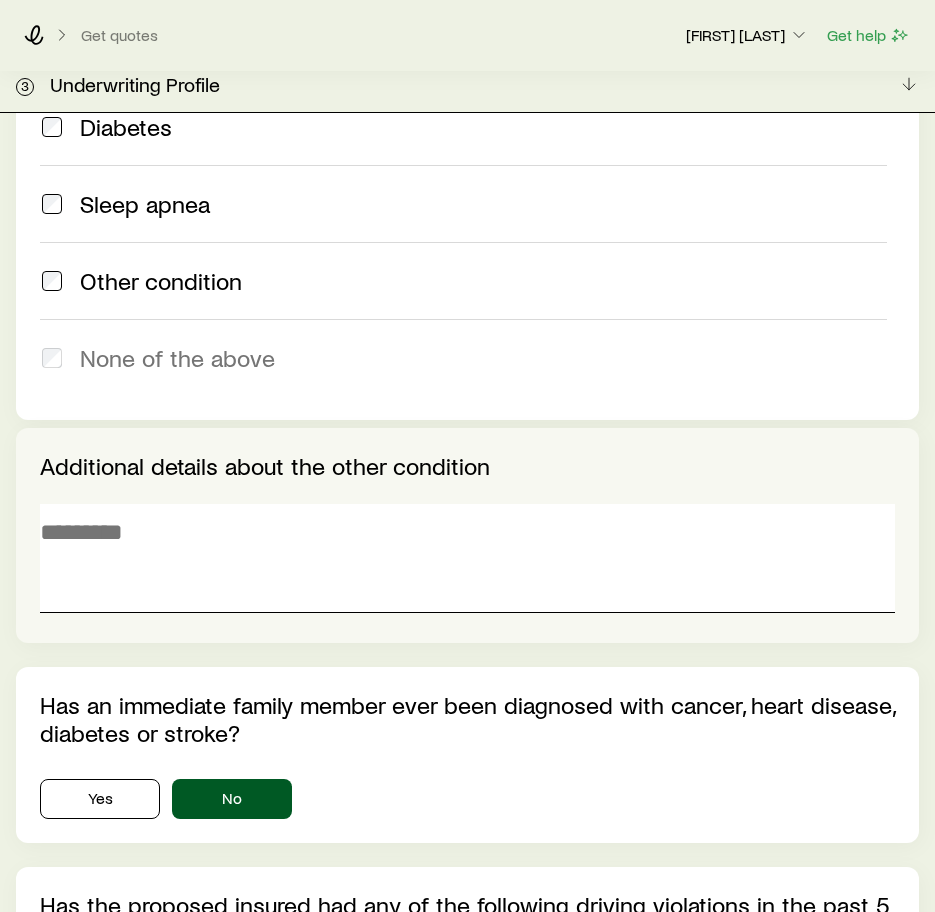 scroll, scrollTop: 2018, scrollLeft: 0, axis: vertical 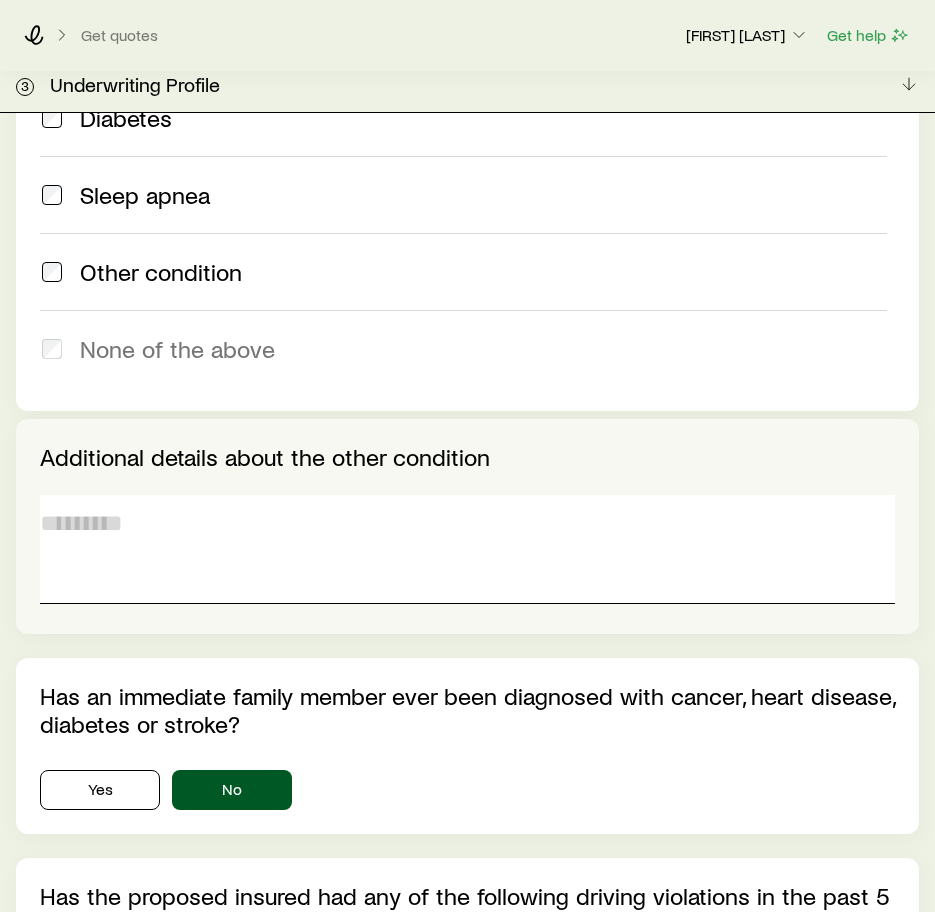 click at bounding box center [467, 549] 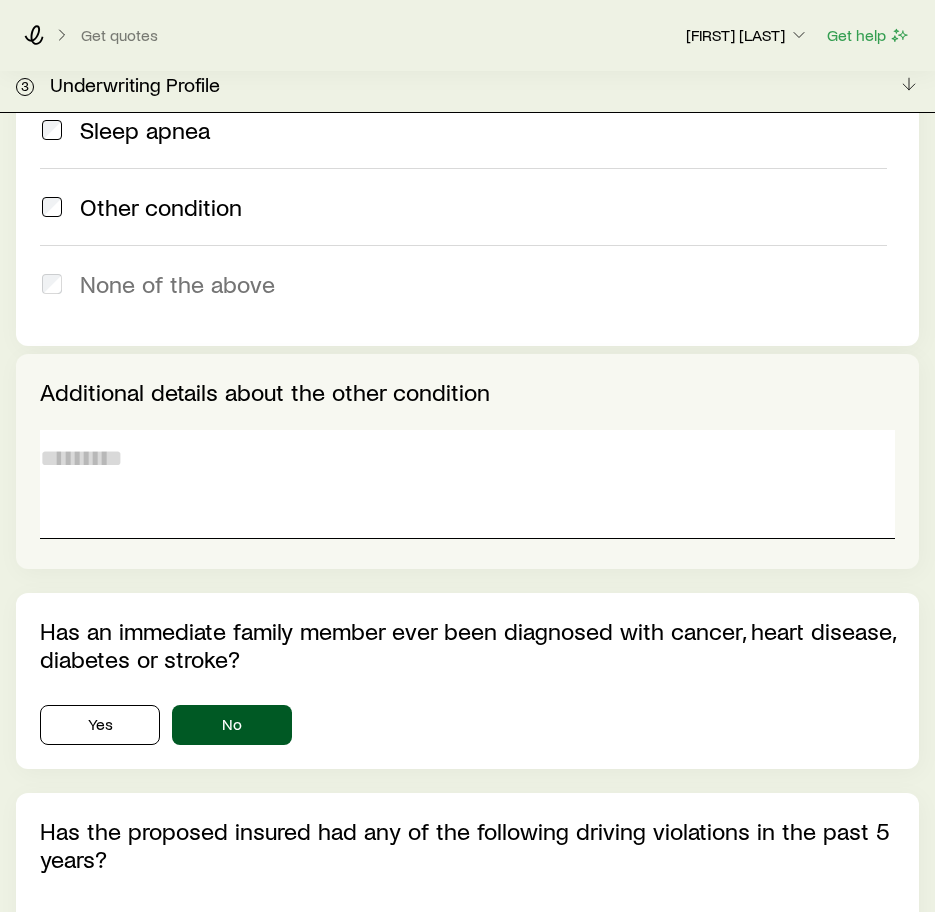 scroll, scrollTop: 2118, scrollLeft: 0, axis: vertical 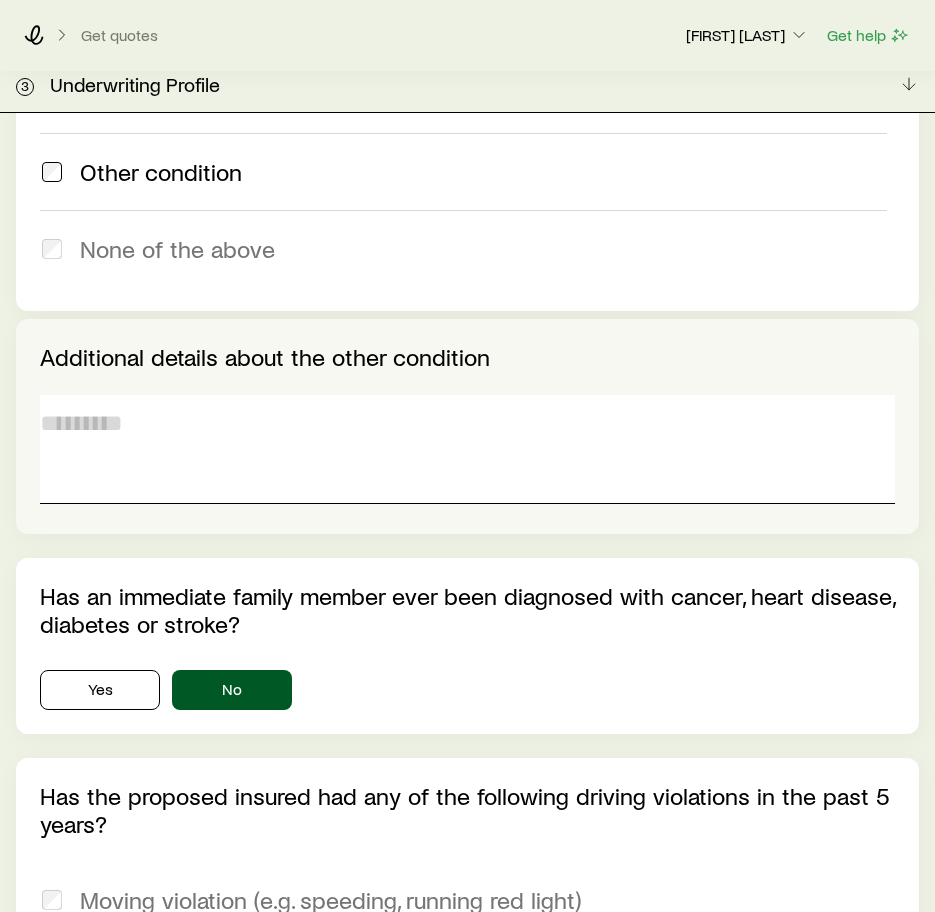 click at bounding box center [467, 449] 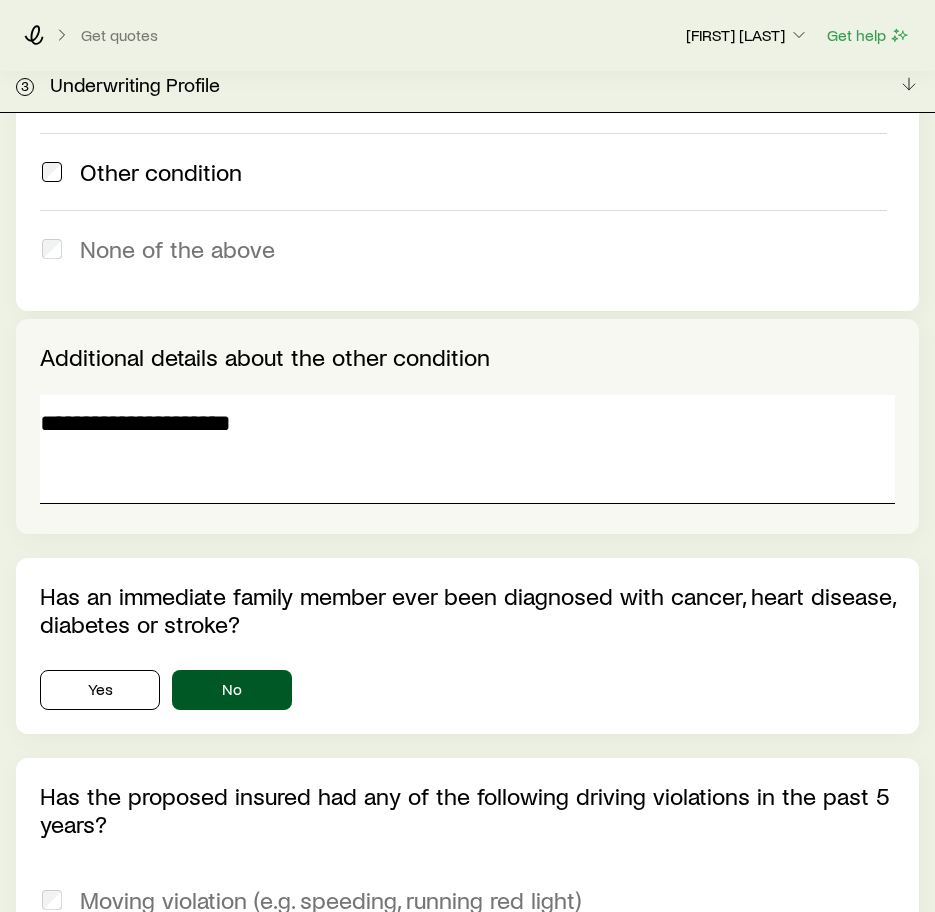 type on "**********" 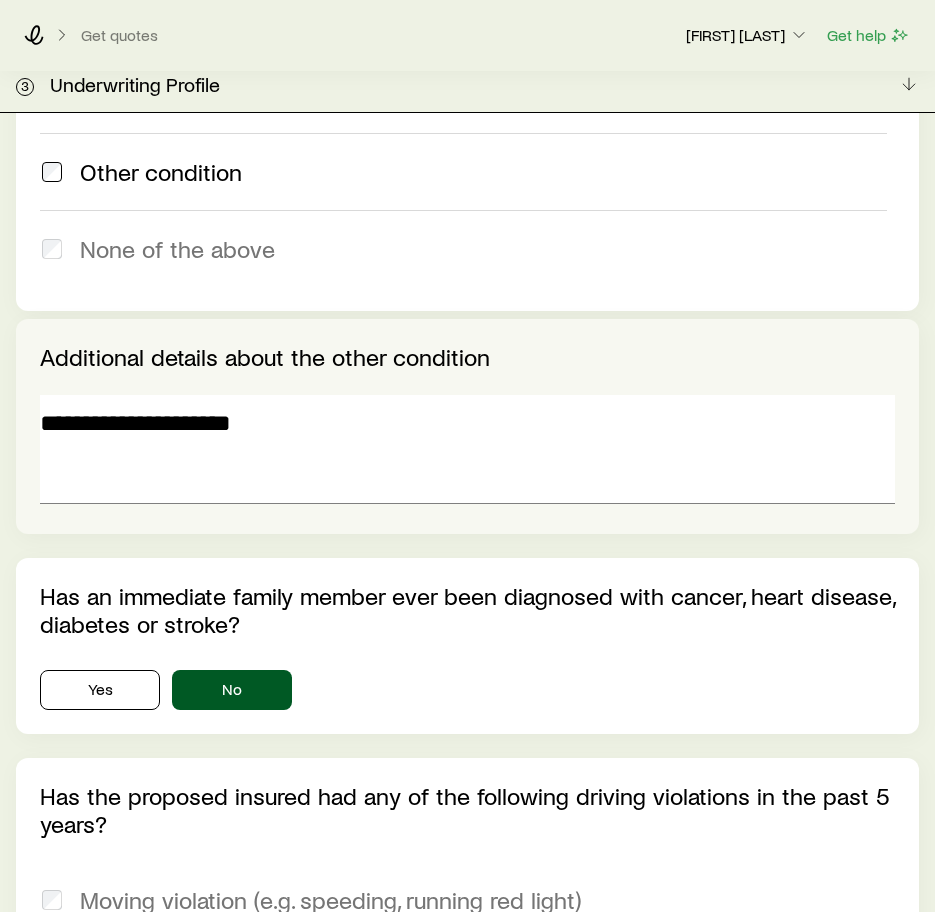 click on "Additional details about the other condition" at bounding box center (467, 426) 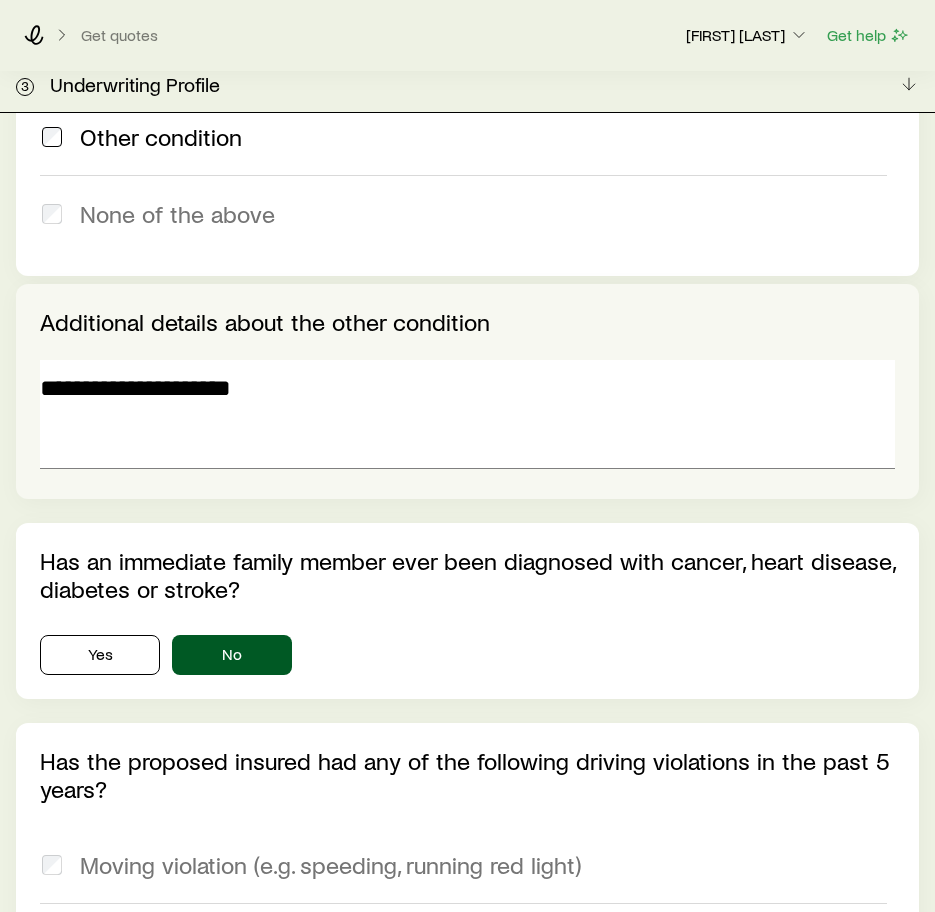 scroll, scrollTop: 2218, scrollLeft: 0, axis: vertical 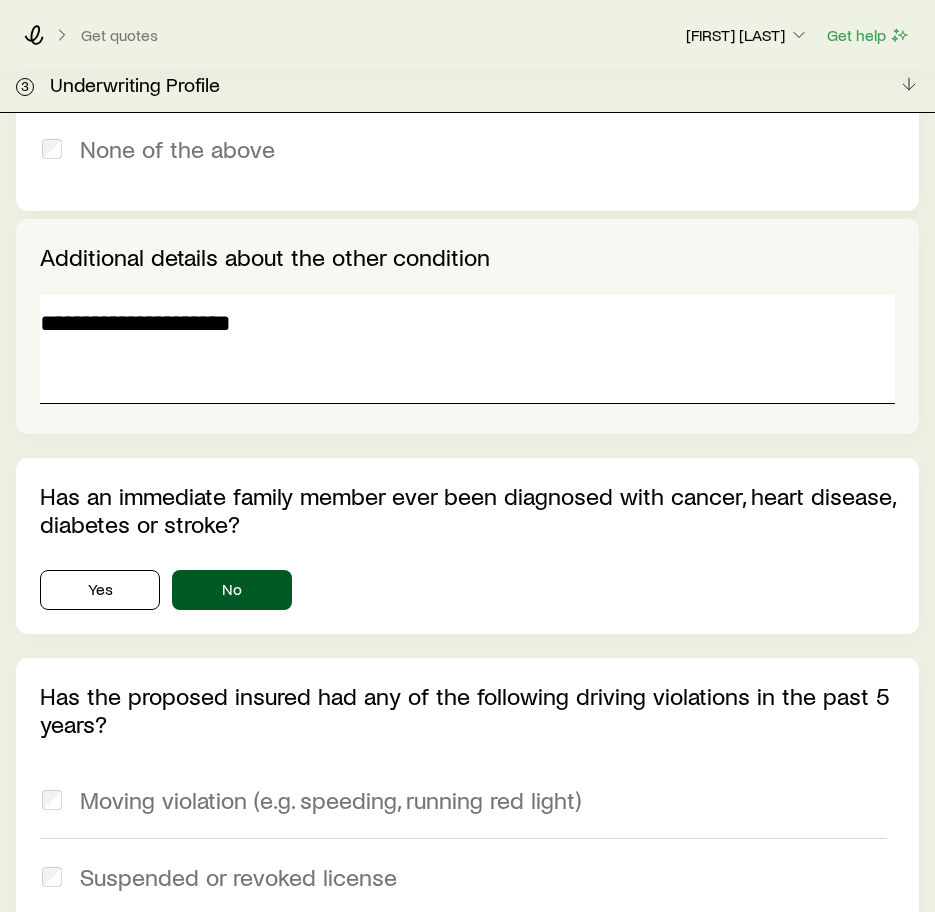 drag, startPoint x: 349, startPoint y: 270, endPoint x: 3, endPoint y: 304, distance: 347.6665 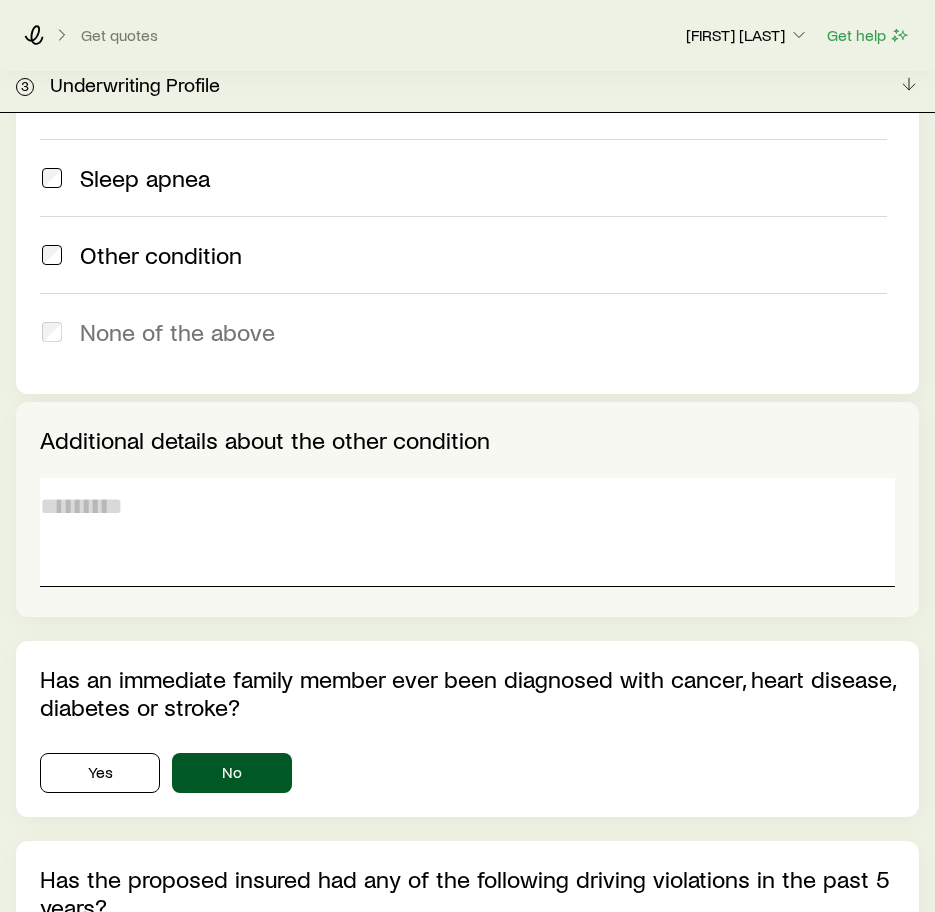 scroll, scrollTop: 2018, scrollLeft: 0, axis: vertical 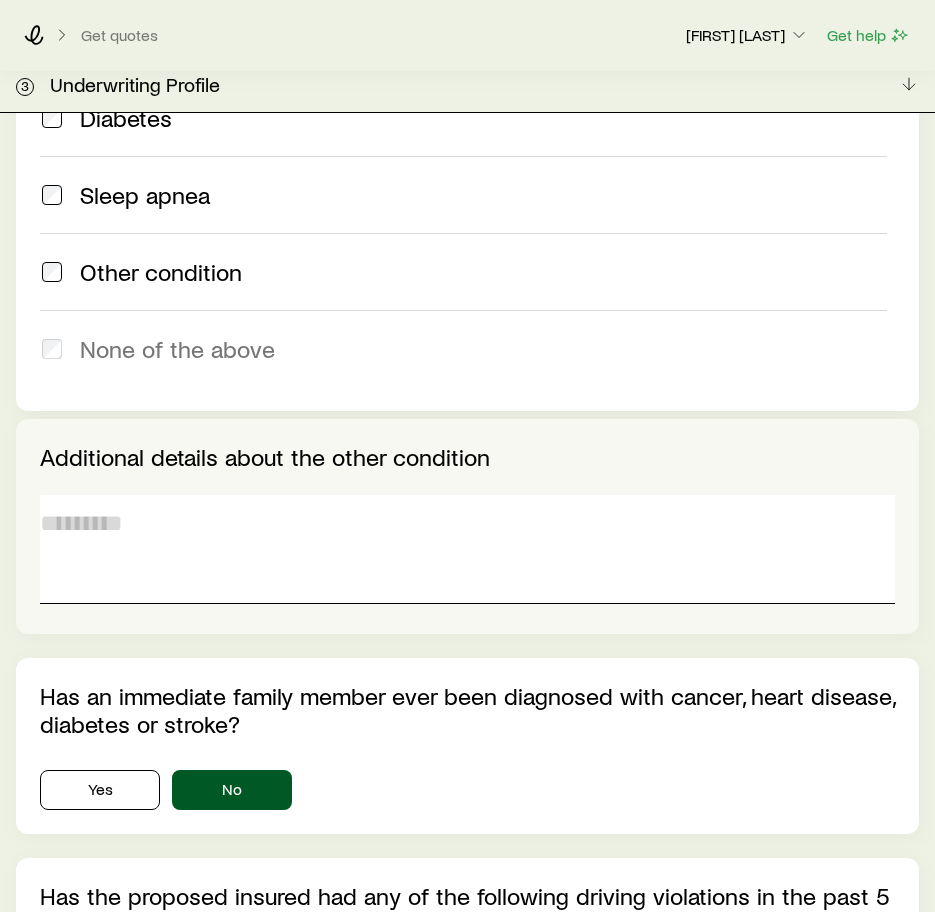 type 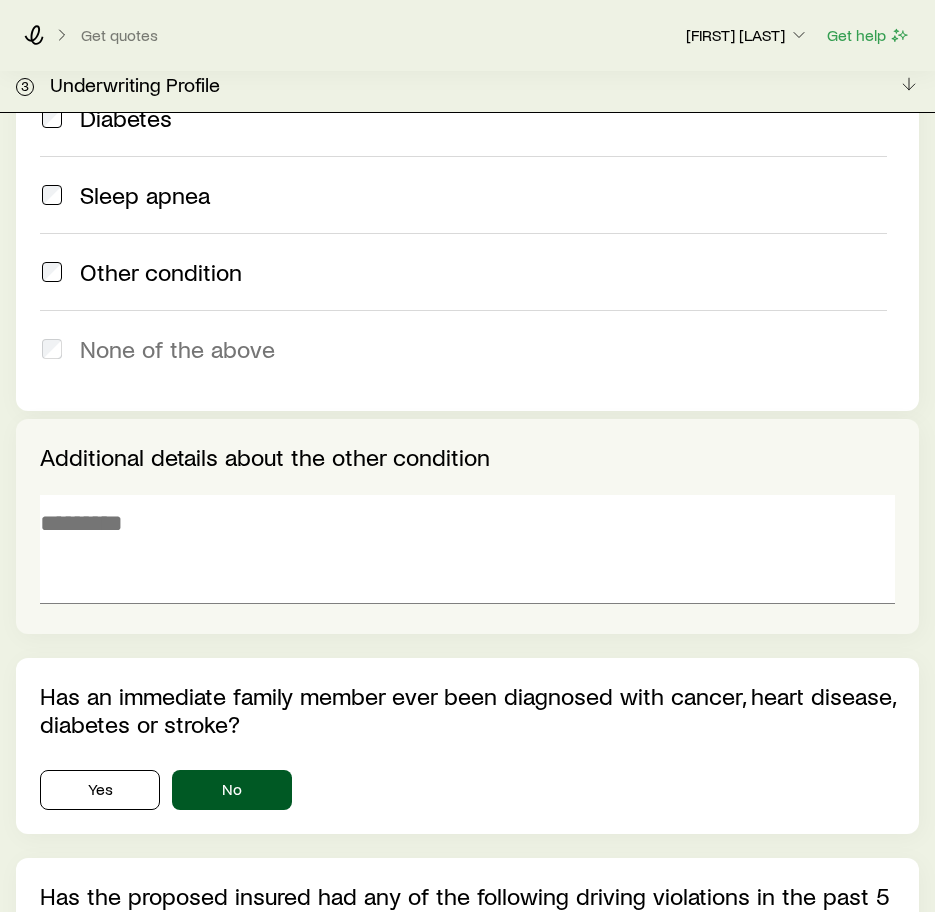 click at bounding box center [52, 272] 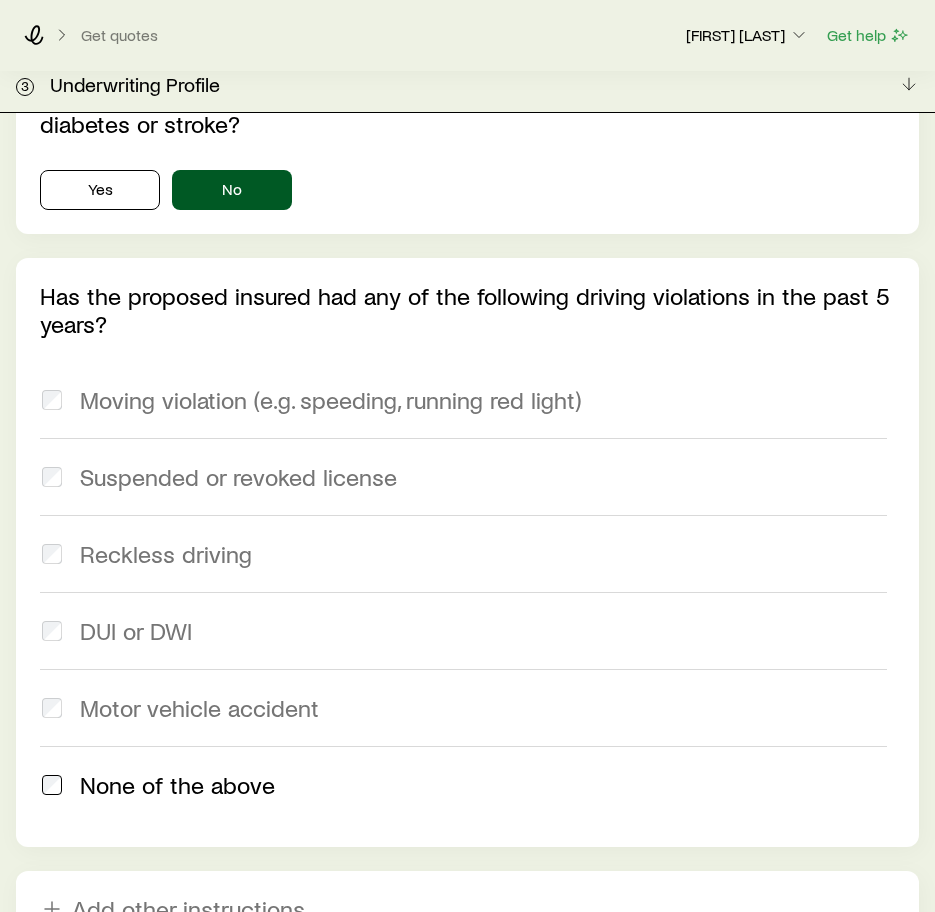 scroll, scrollTop: 2622, scrollLeft: 0, axis: vertical 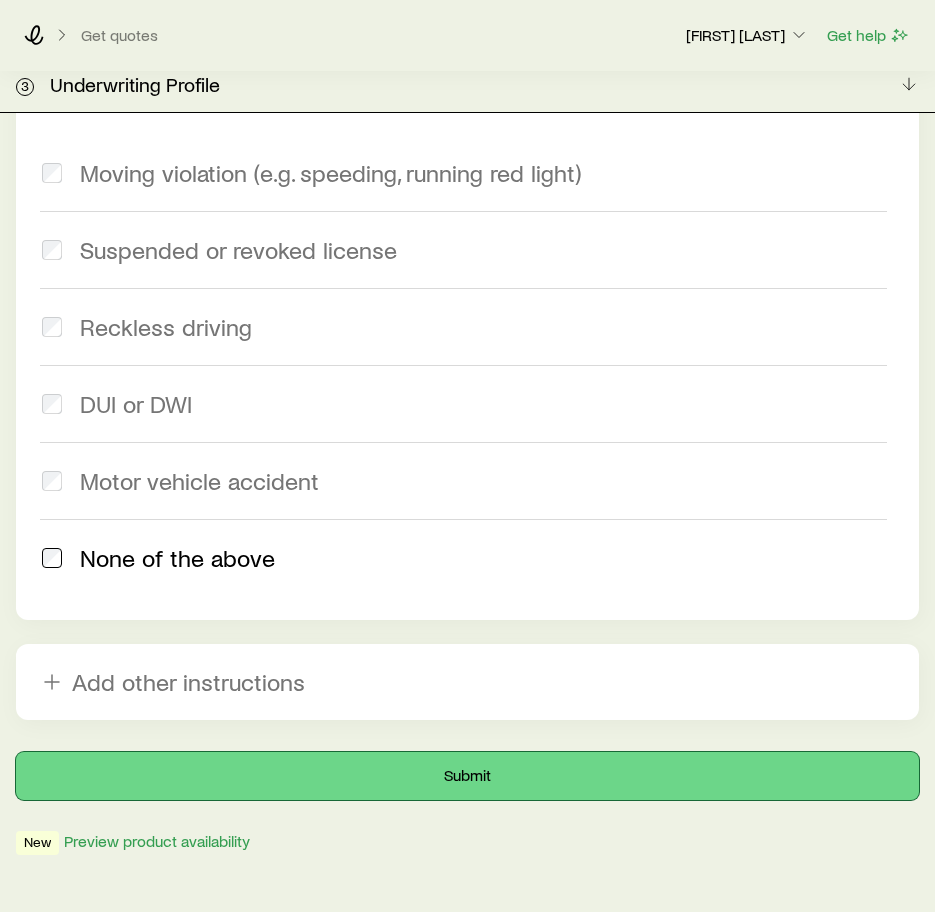 click on "Submit" at bounding box center [467, 776] 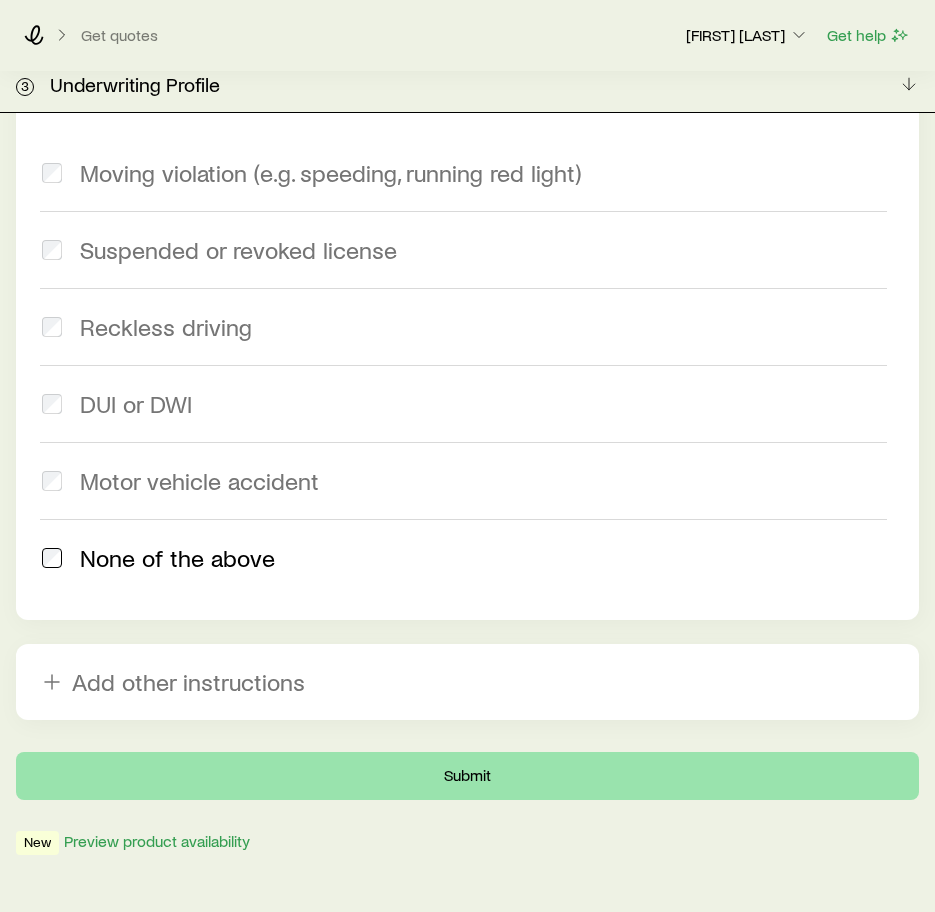 scroll, scrollTop: 0, scrollLeft: 0, axis: both 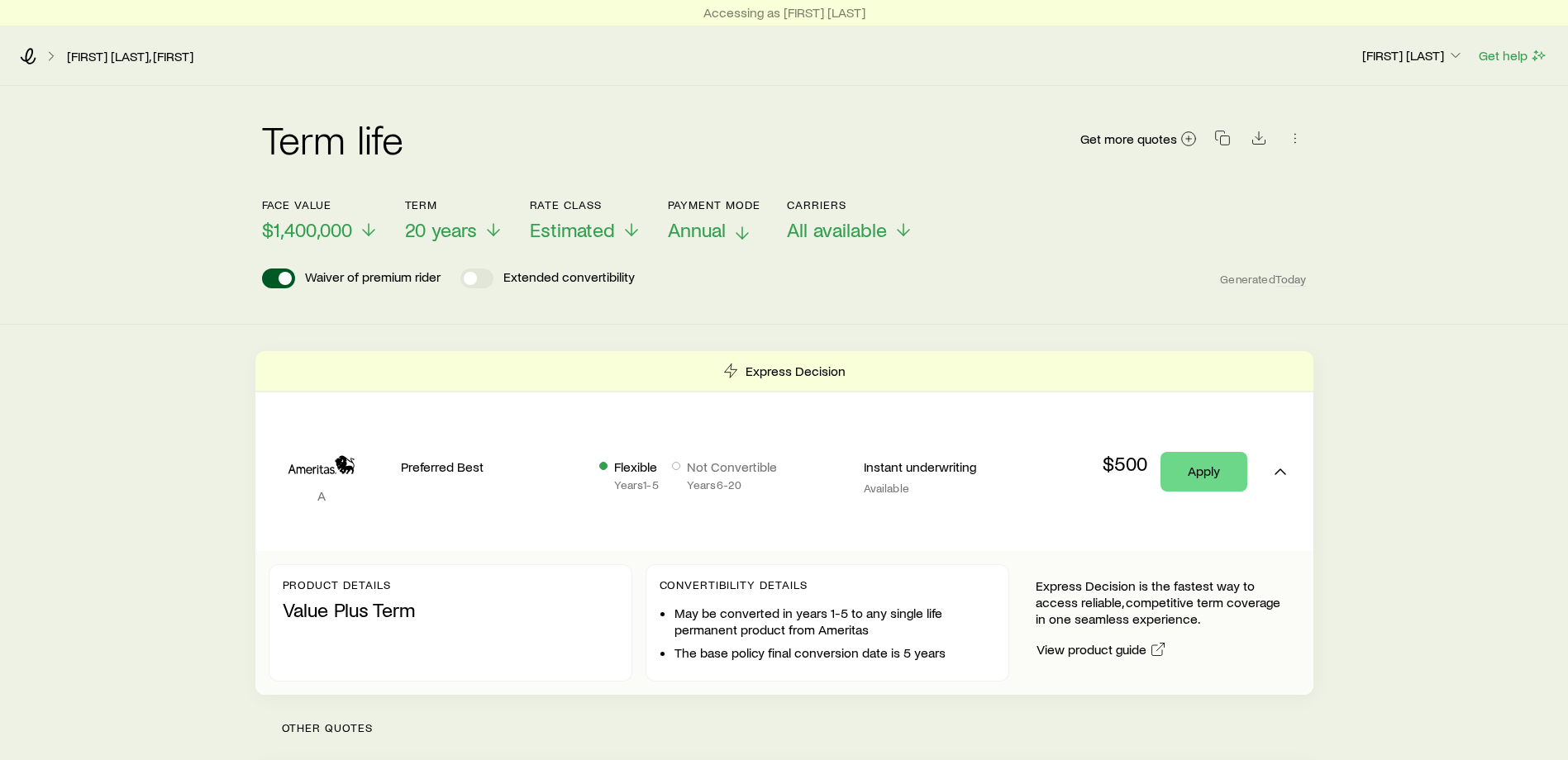 click on "Annual" at bounding box center [697, 230] 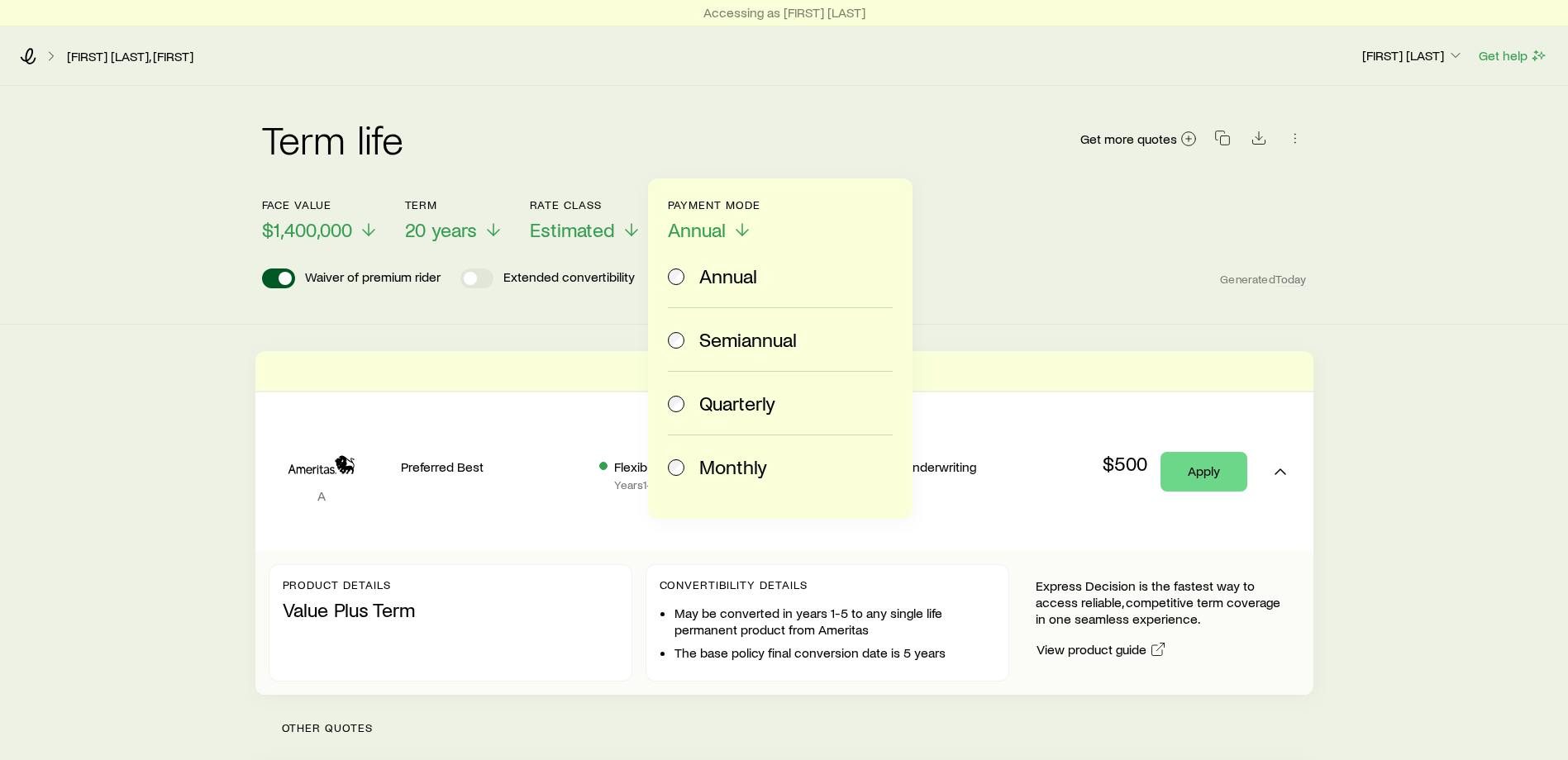 click on "Monthly" at bounding box center [733, 467] 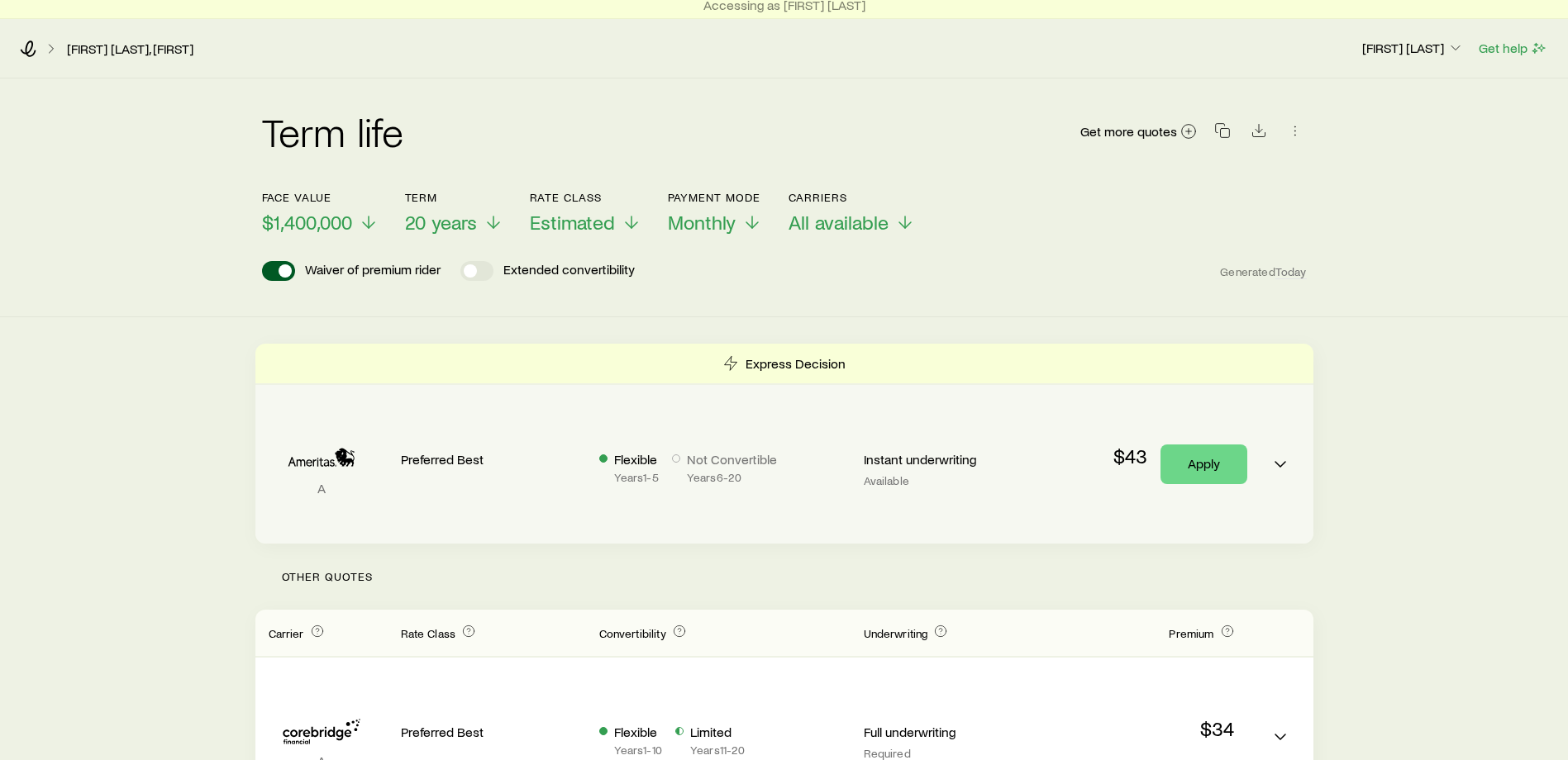 scroll, scrollTop: 0, scrollLeft: 0, axis: both 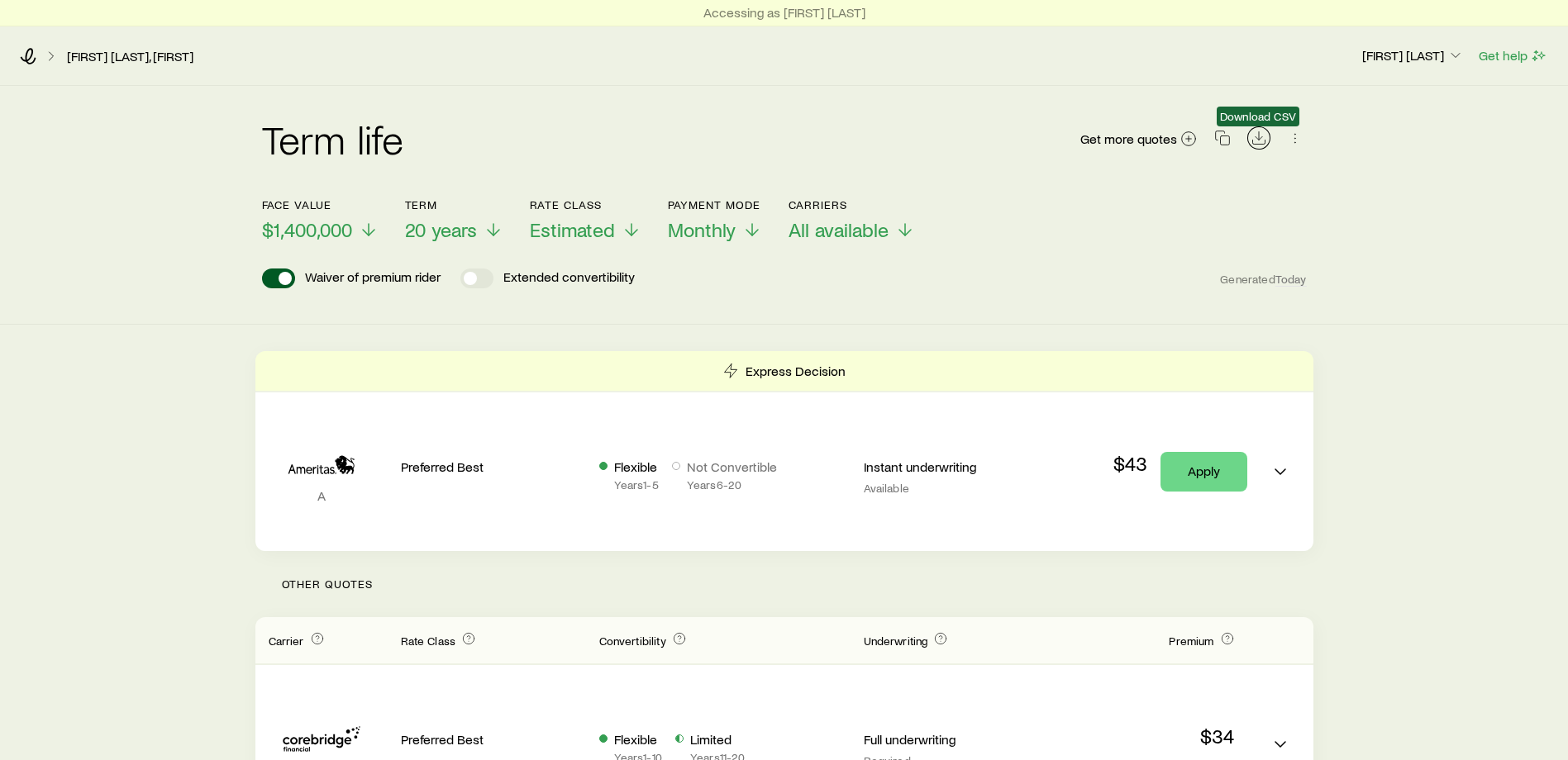 click 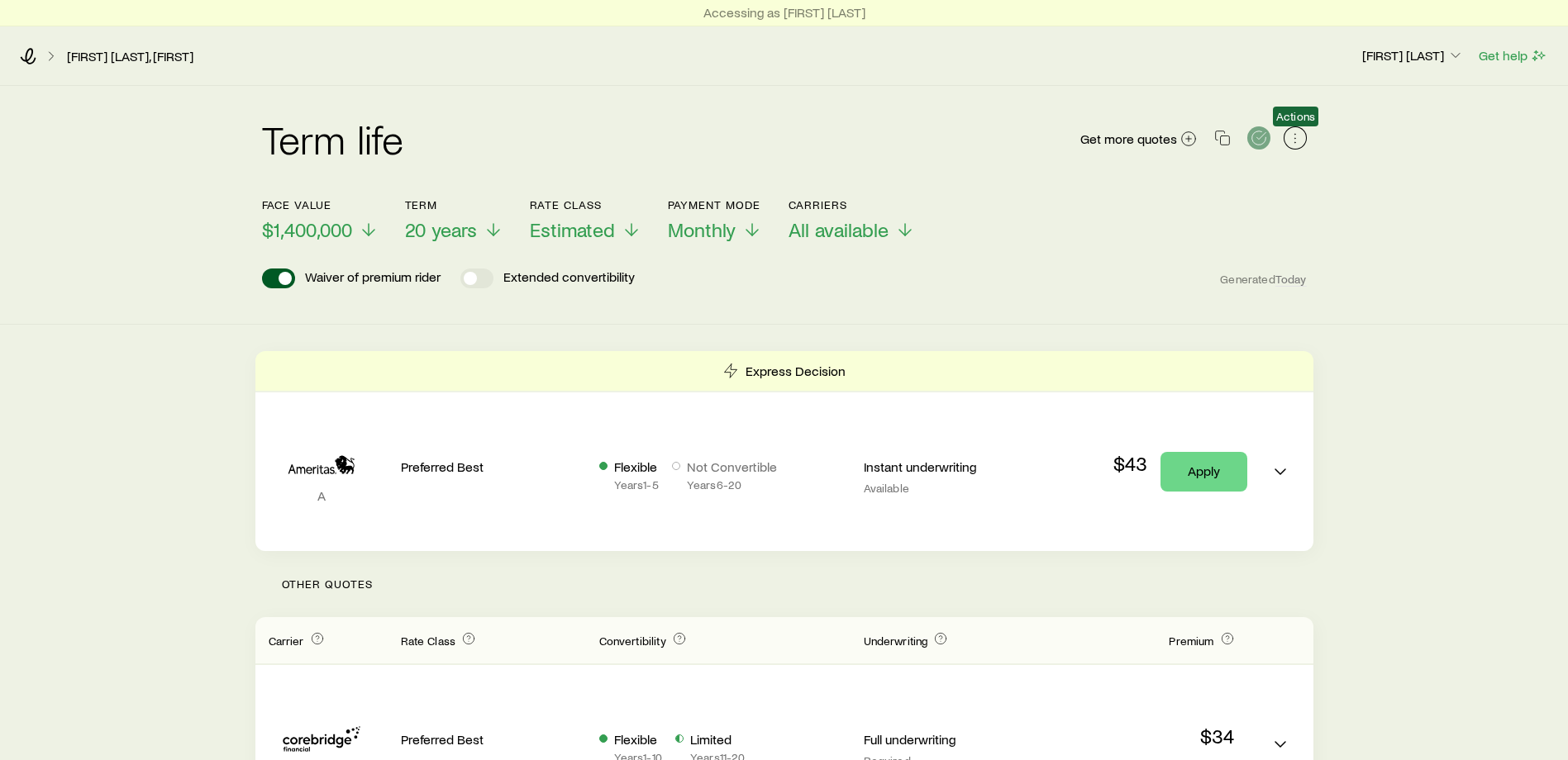 click 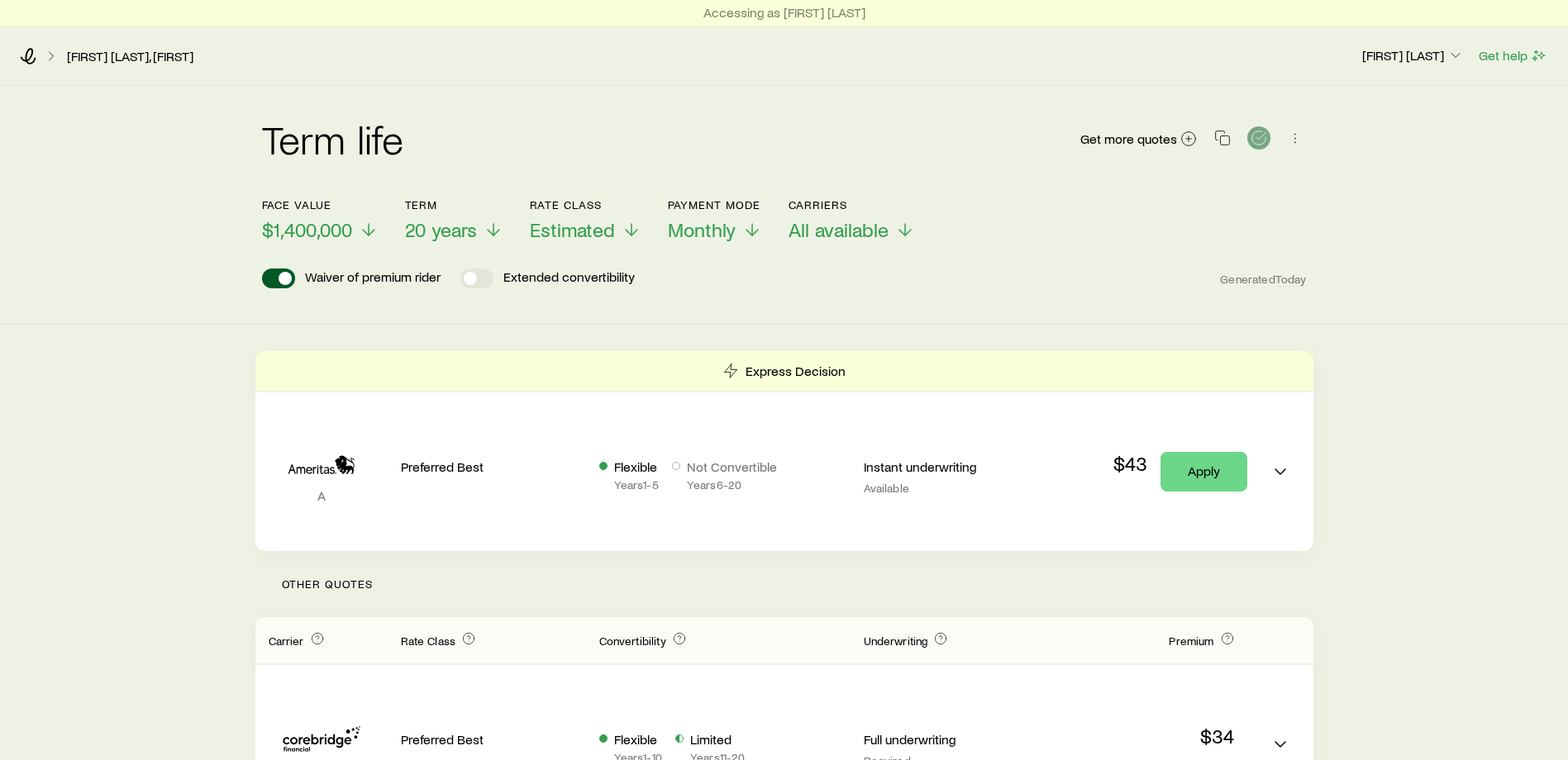 click on "Term life Get more quotes Face value $1,400,000 Term 20 years Rate Class Estimated Payment Mode Monthly Carriers All available Waiver of premium rider Extended convertibility Generated Today" at bounding box center [784, 205] 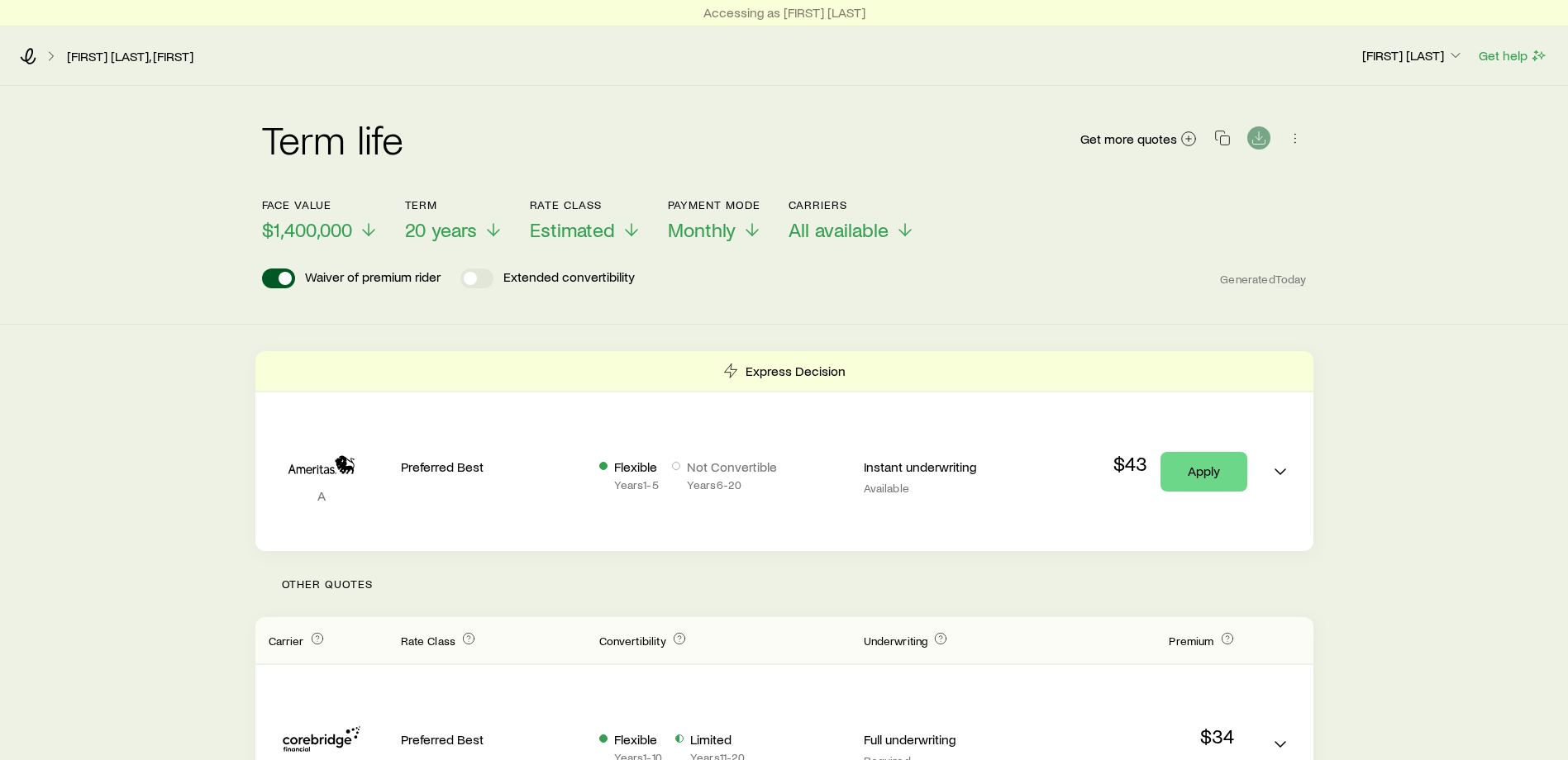drag, startPoint x: 1451, startPoint y: 6, endPoint x: 1097, endPoint y: 69, distance: 359.56223 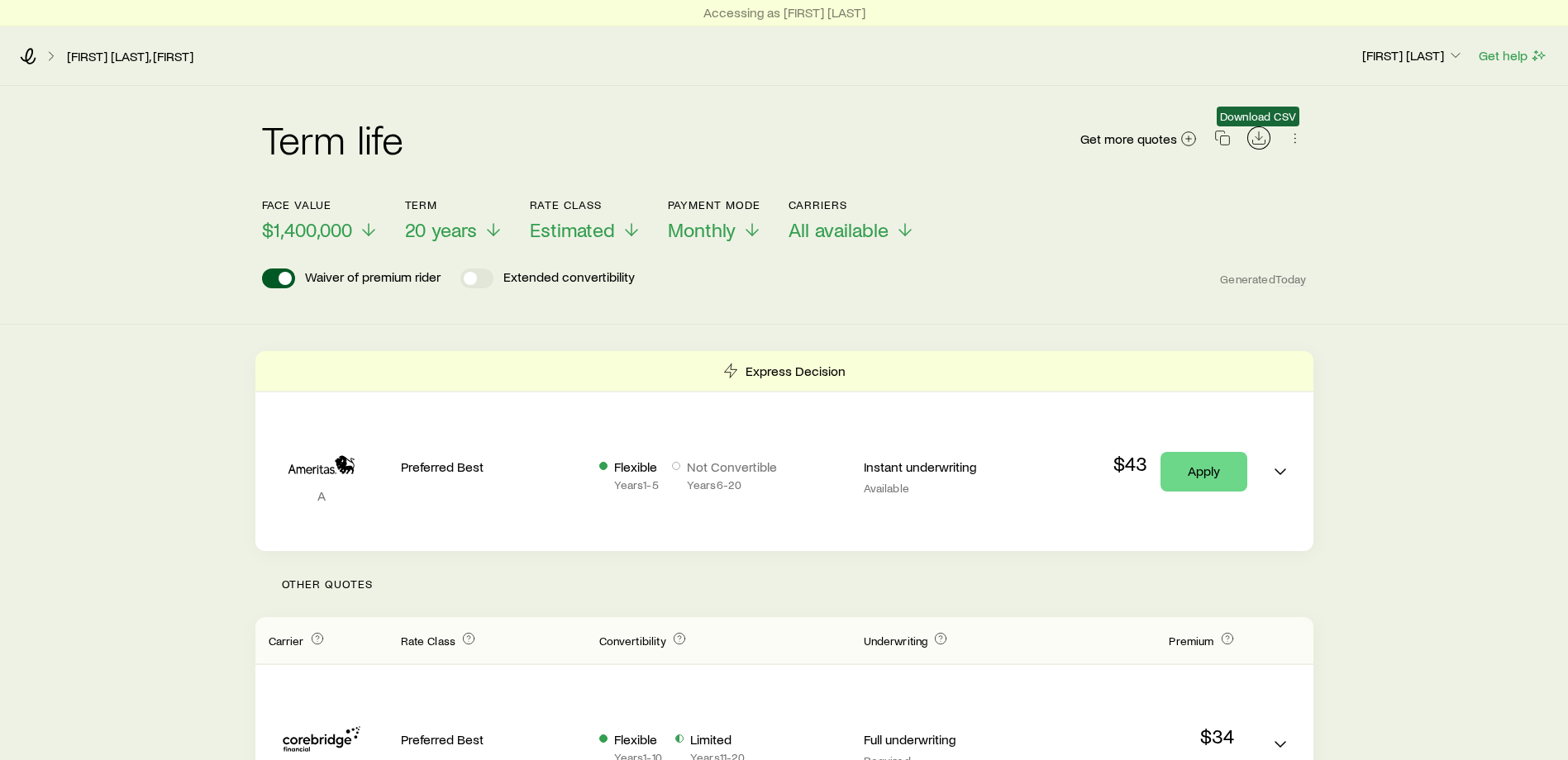 click 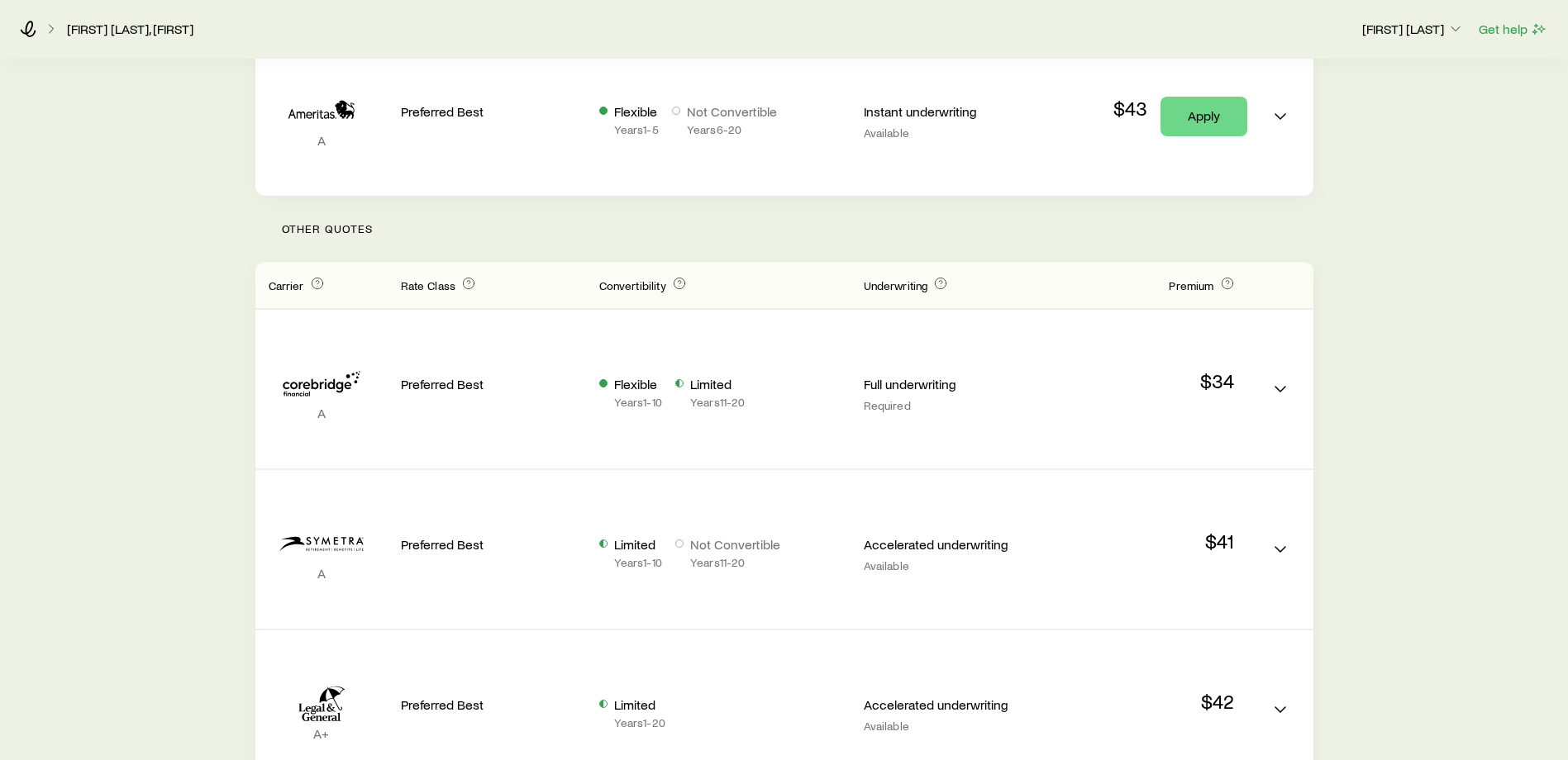 click on "Term life Get more quotes Face value $1,400,000 Term 20 years Rate Class Estimated Payment Mode Monthly Carriers All available Waiver of premium rider Extended convertibility Generated Today Express Decision A Preferred Best Flexible Years 1 - 5 Not Convertible Years 6 - 20 Instant underwriting Available $43 Apply Other Quotes Carrier Rate Class Convertibility Underwriting Premium A Preferred Best Flexible Years 1 - 10 Limited Years 11 - 20 Full underwriting Required $34 A Preferred Best Limited Years 1 - 10 Not Convertible Years 11 - 20 Accelerated underwriting Available $41 A+ Preferred Best Limited Years 1 - 20 Accelerated underwriting Available $42 A+ Preferred Best Flexible Years 1 - 5 Limited Years 6 - 18 Accelerated underwriting Available $44 A+ Preferred Best Limited Years 1 - 15 Not Convertible Years 16 - 20 Accelerated underwriting Available $44 A+ Preferred Best Not Convertible Years 1 - 20 Full underwriting Required $48 A+ Preferred Best Flexible Years 1 - 20 Accelerated underwriting" at bounding box center (784, 900) 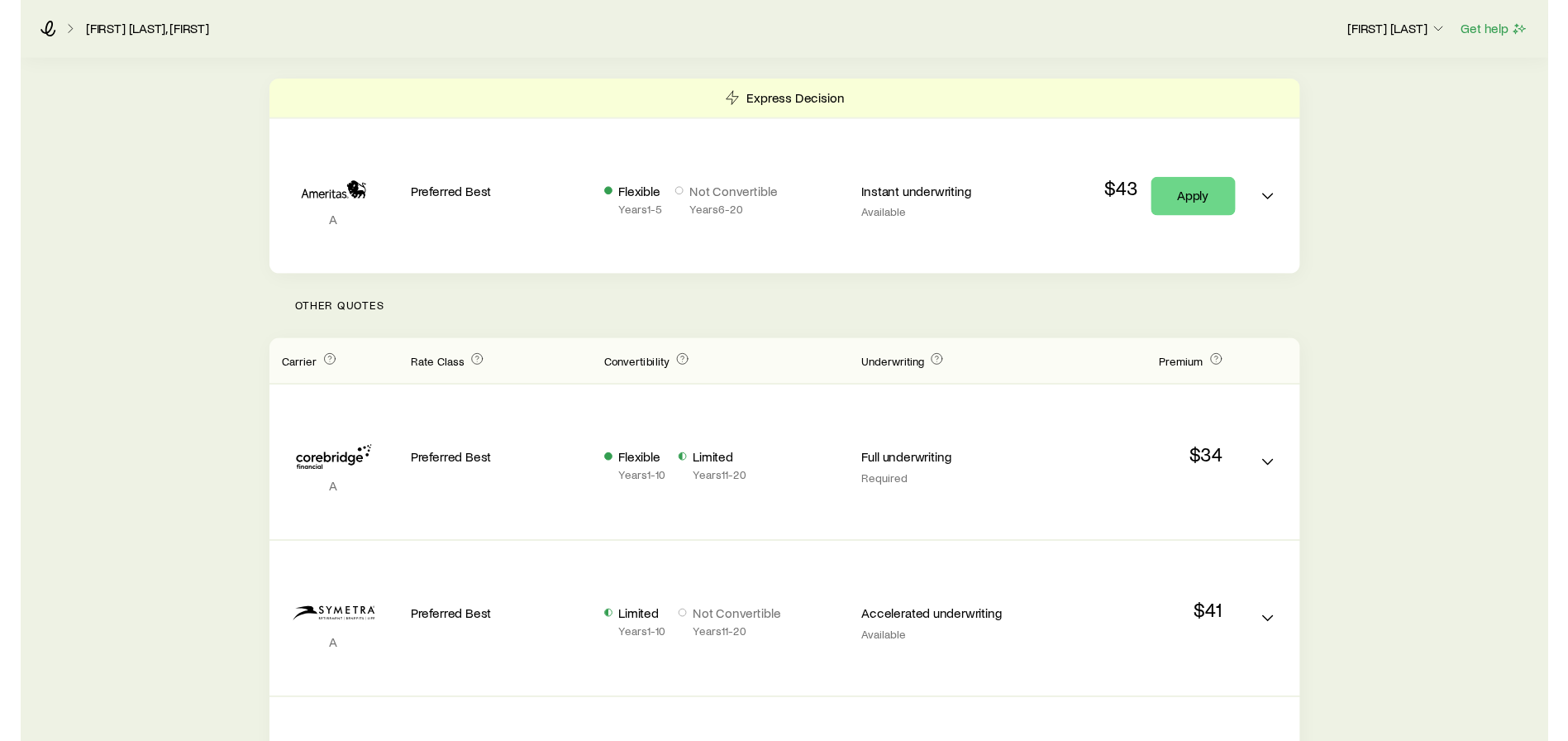 scroll, scrollTop: 0, scrollLeft: 0, axis: both 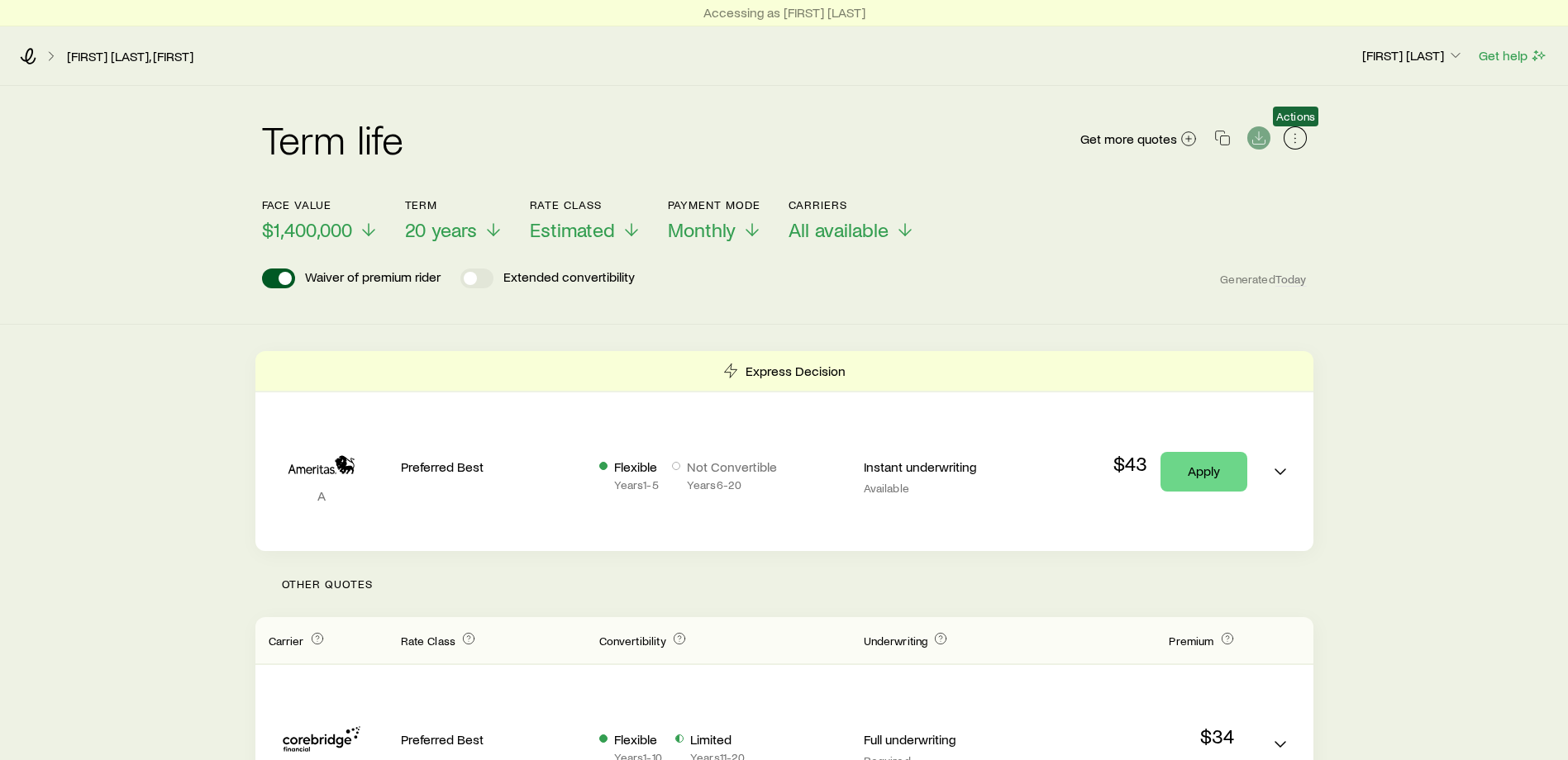 click 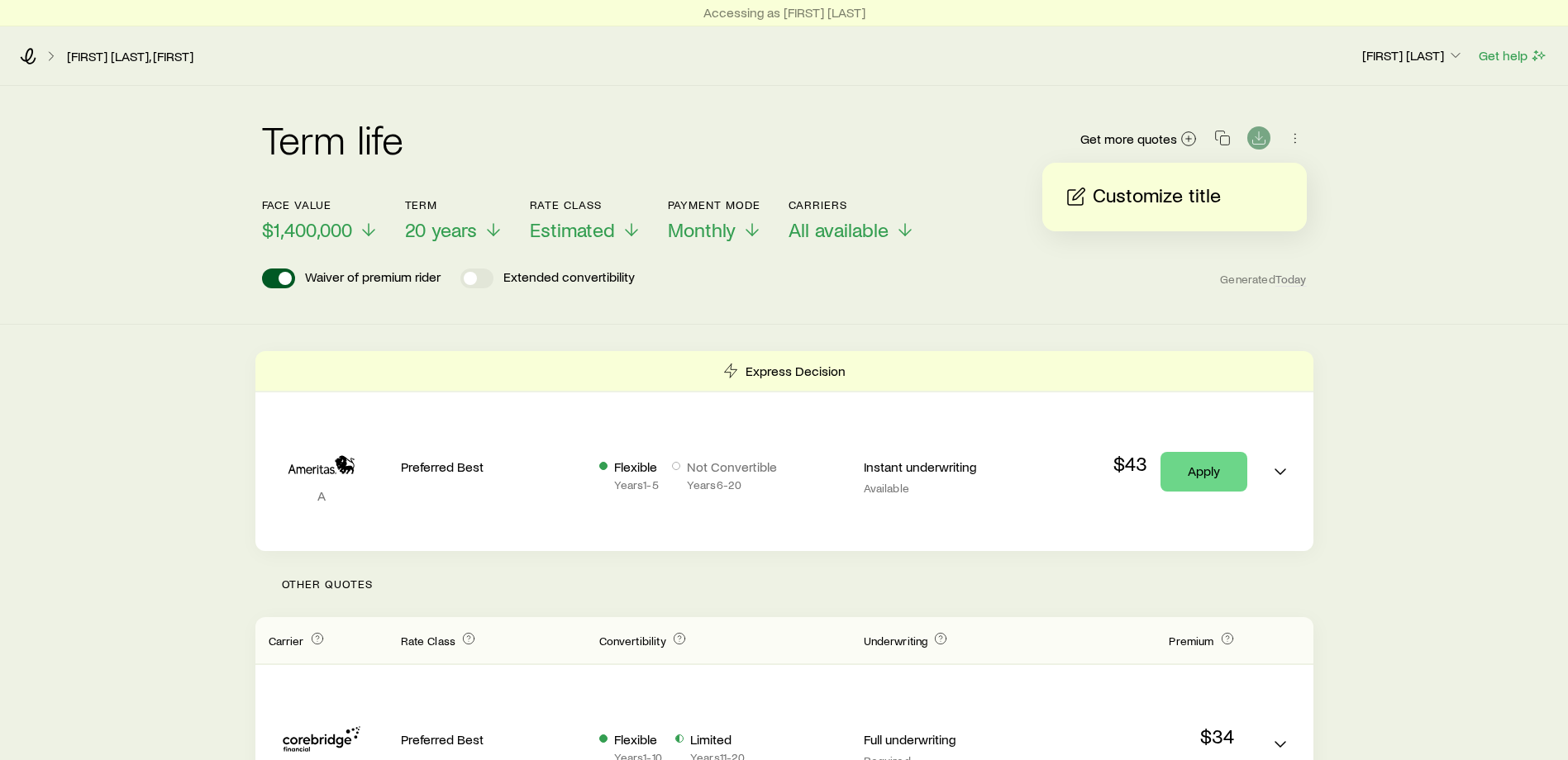 click on "Term life Get more quotes Face value $1,400,000 Term 20 years Rate Class Estimated Payment Mode Monthly Carriers All available Waiver of premium rider Extended convertibility Generated Today" at bounding box center (784, 205) 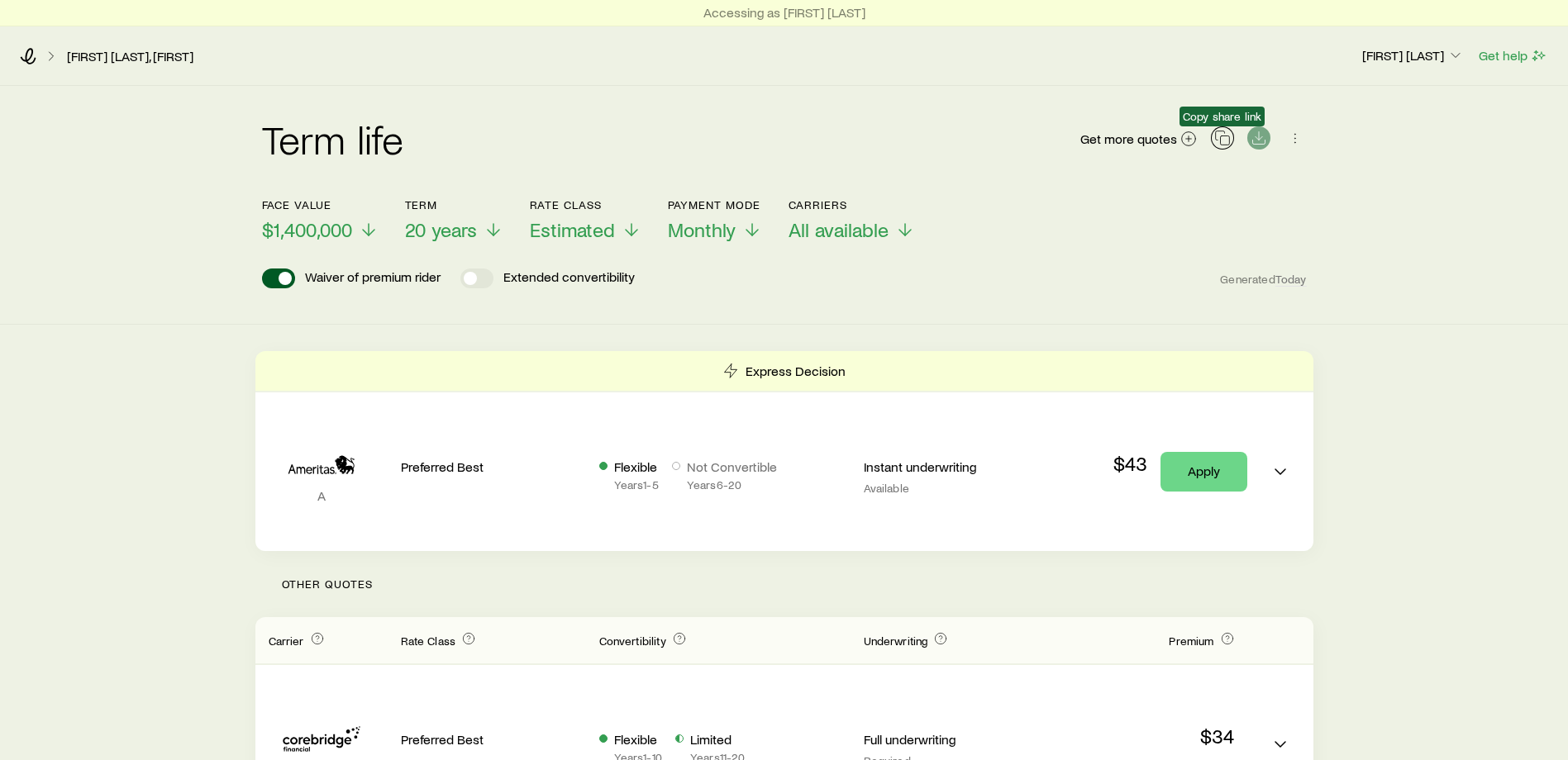 click 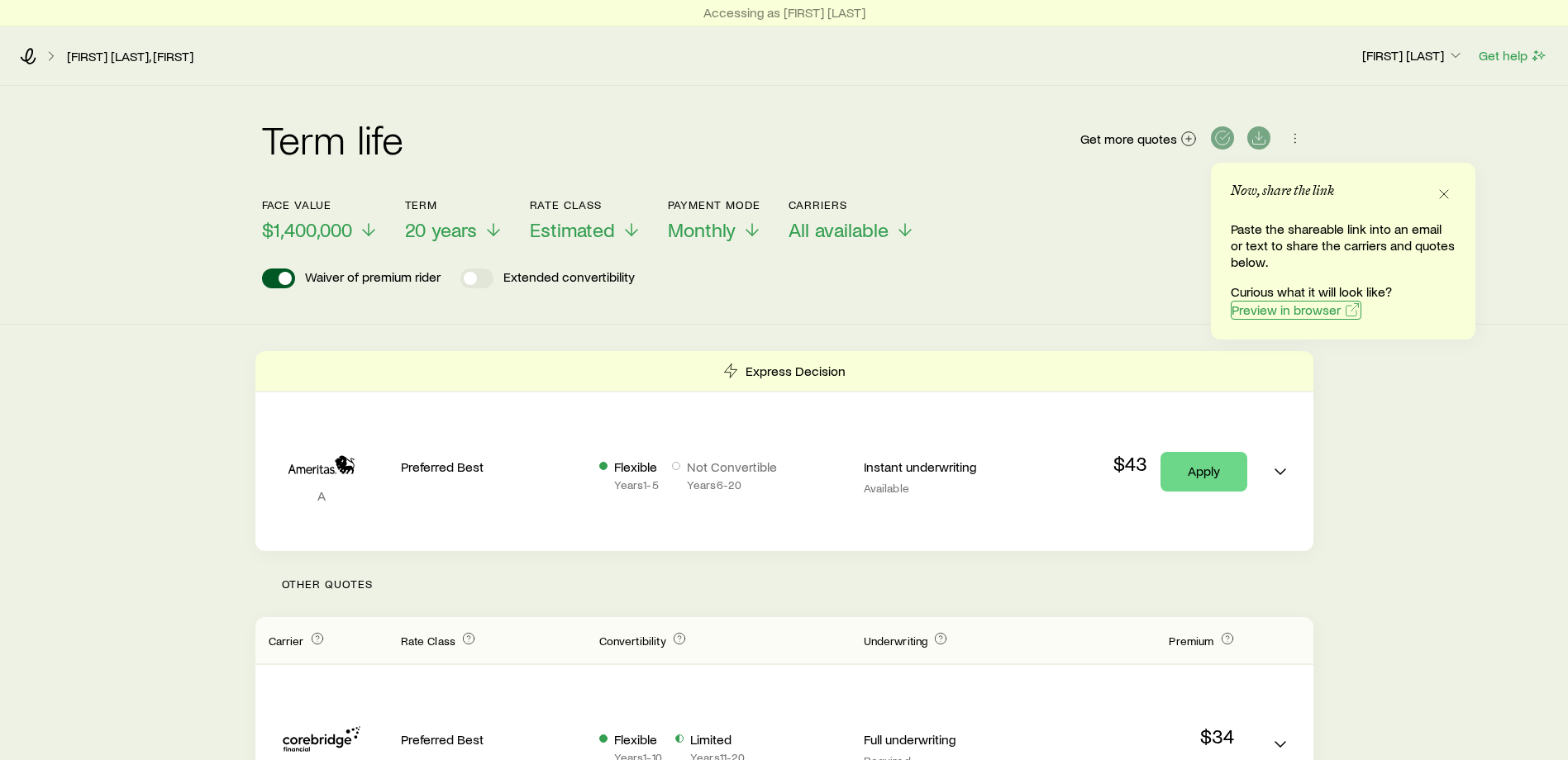 click on "Preview in browser" at bounding box center [1286, 310] 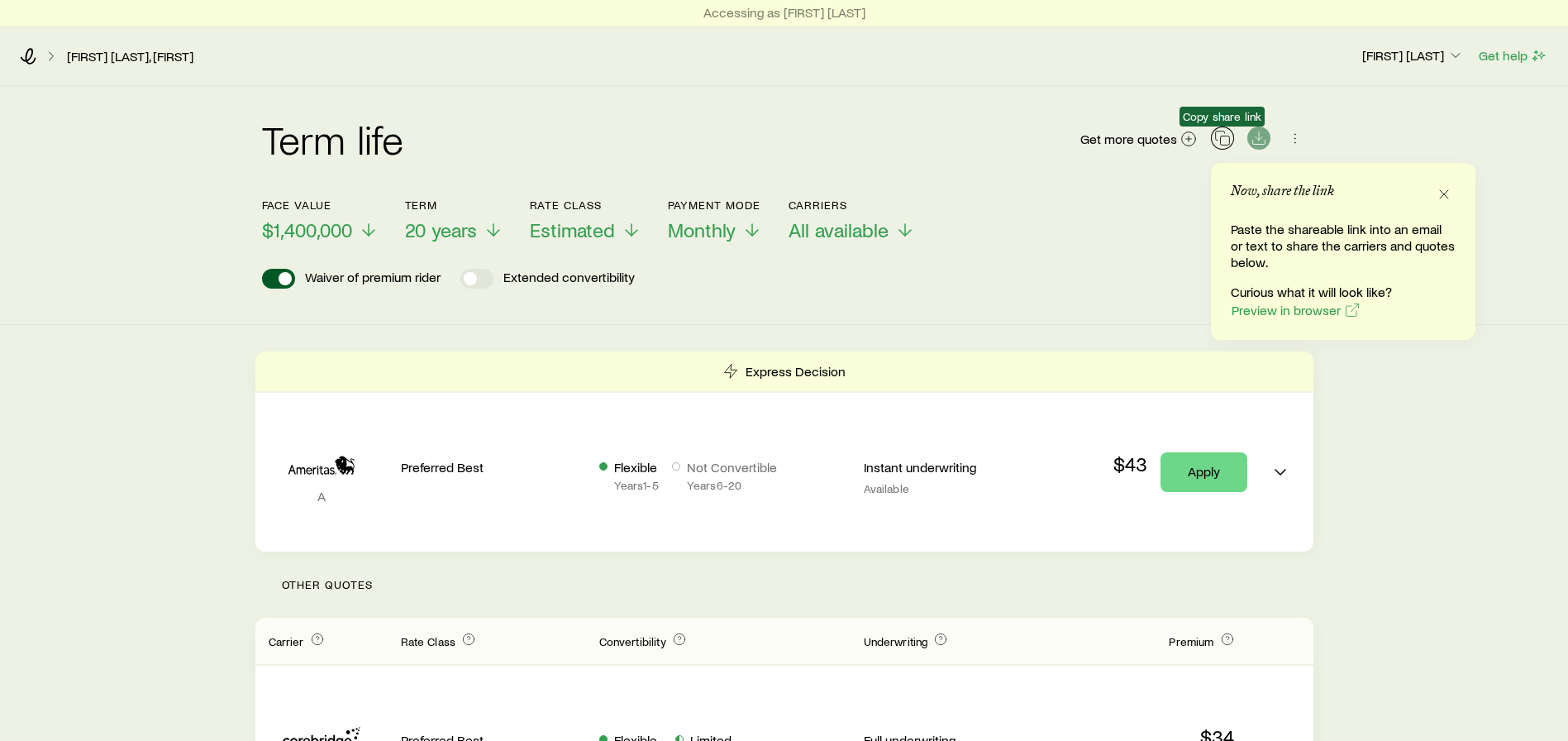 click 